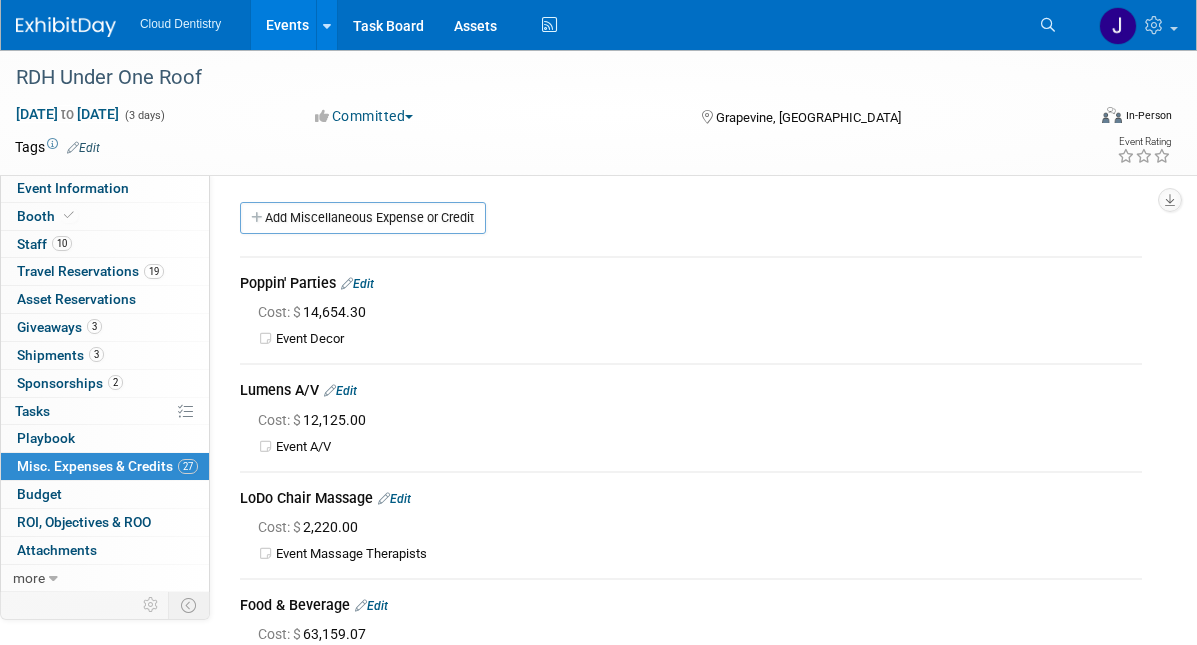scroll, scrollTop: 2390, scrollLeft: 0, axis: vertical 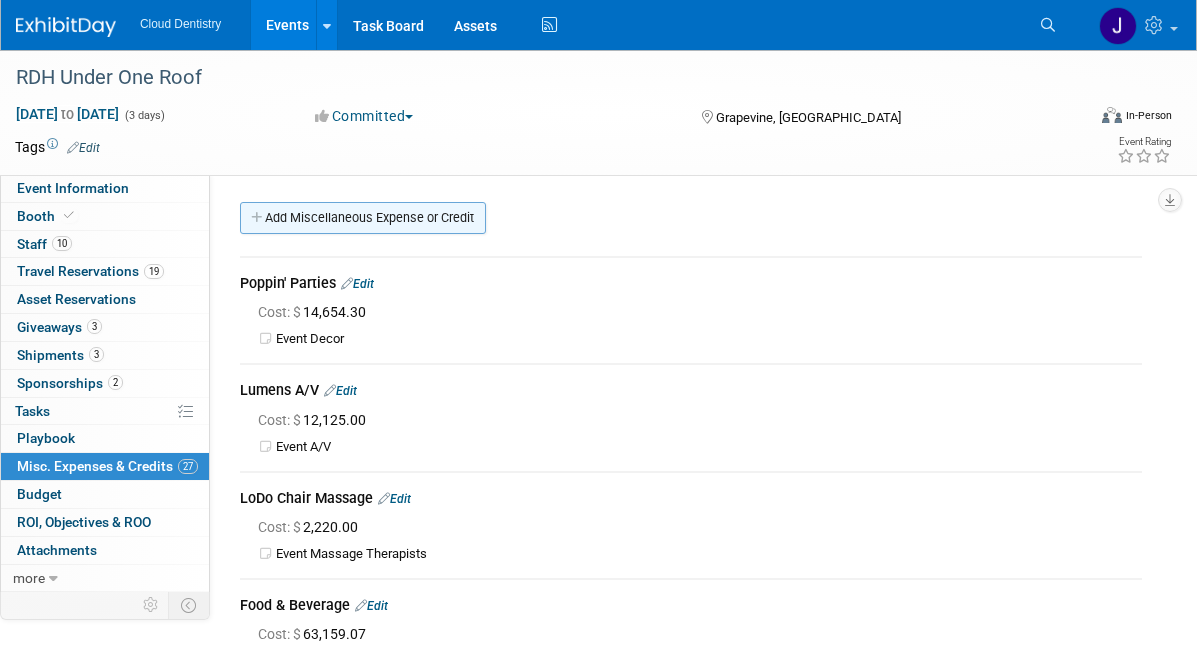 click on "Add Miscellaneous Expense or Credit" at bounding box center (363, 218) 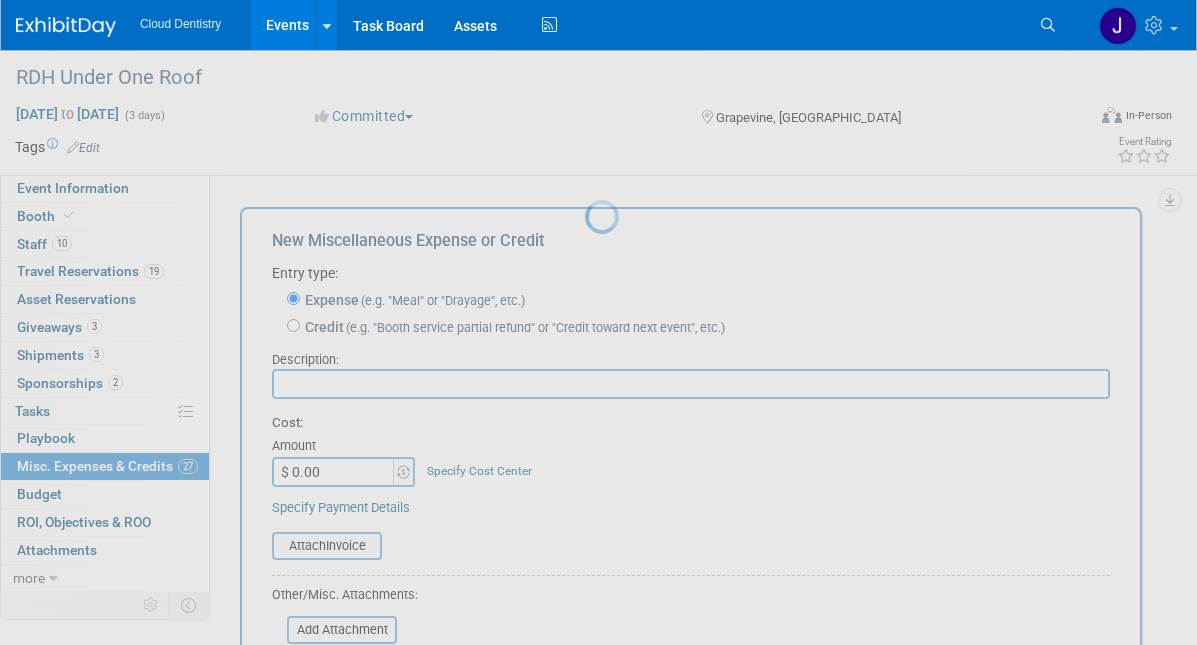 scroll, scrollTop: 0, scrollLeft: 0, axis: both 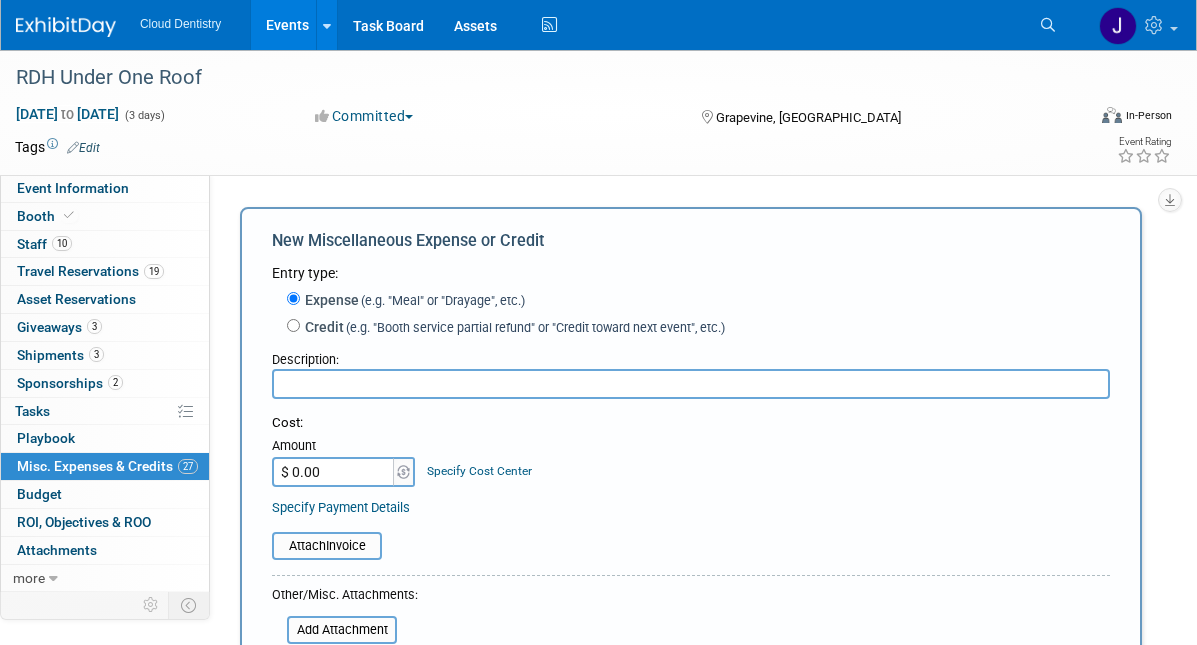 click at bounding box center [691, 384] 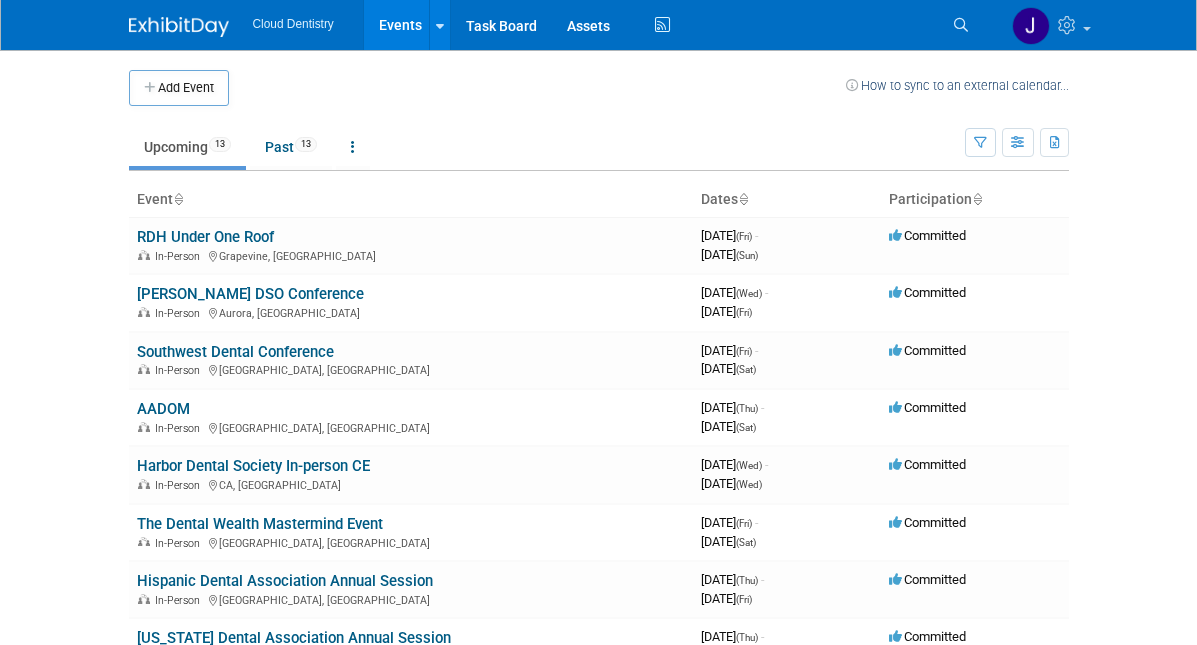 scroll, scrollTop: 0, scrollLeft: 0, axis: both 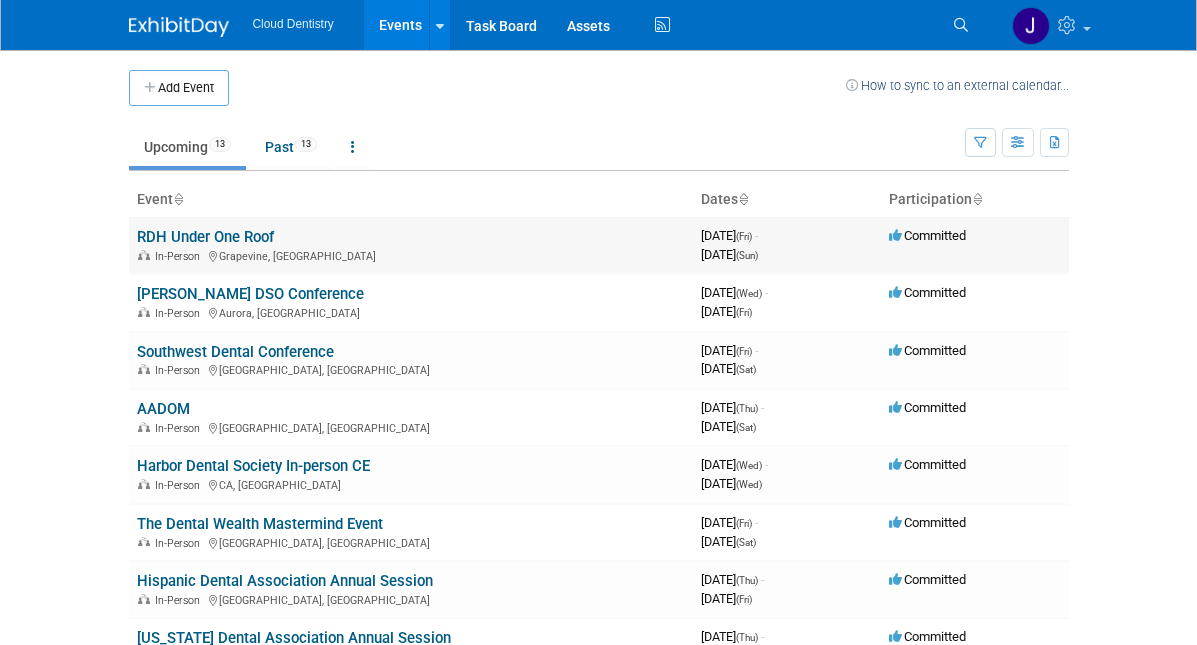 click on "RDH Under One Roof
In-Person
[GEOGRAPHIC_DATA], [GEOGRAPHIC_DATA]" at bounding box center [411, 245] 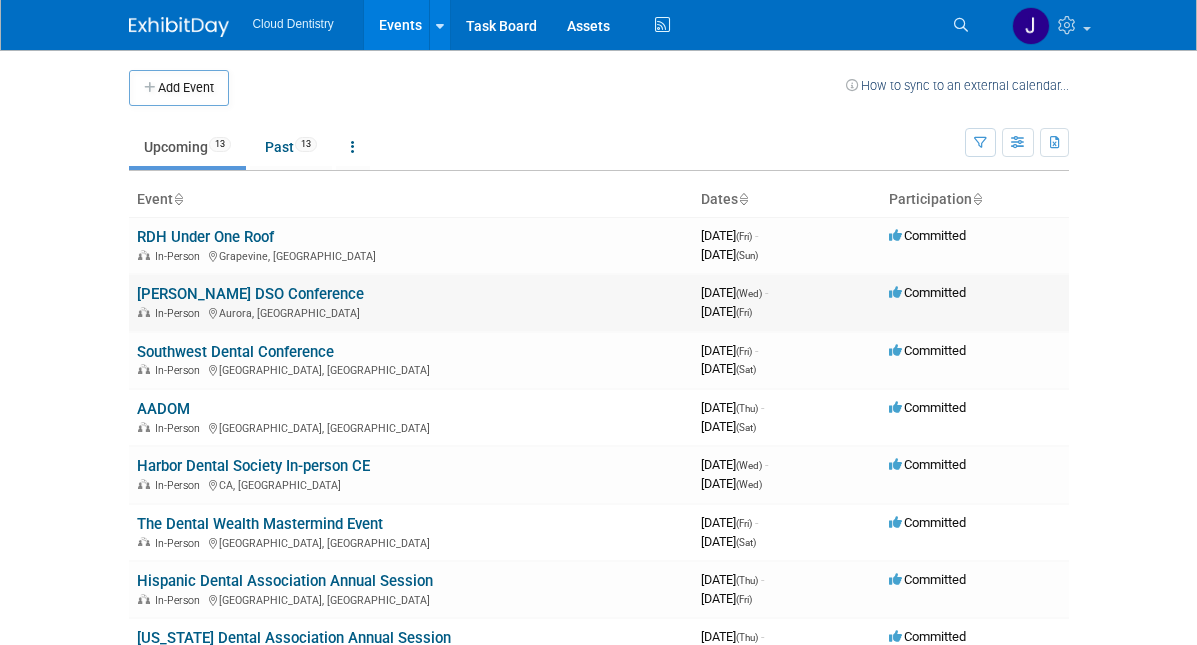 click on "[PERSON_NAME] DSO Conference" at bounding box center (250, 294) 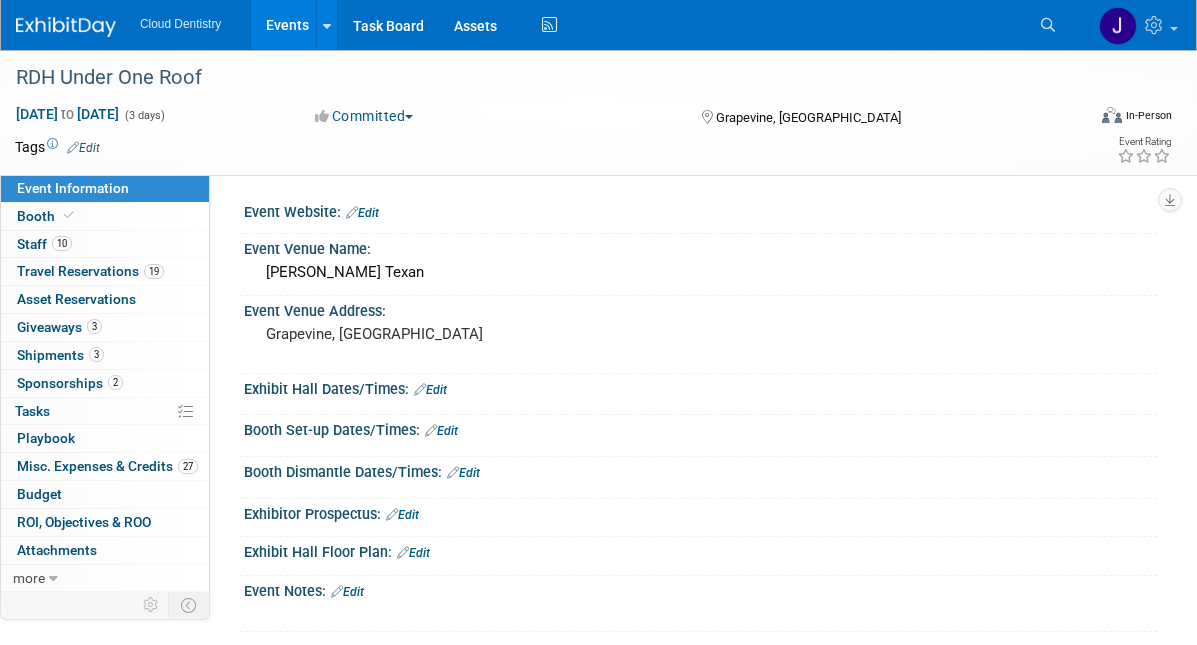 scroll, scrollTop: 0, scrollLeft: 0, axis: both 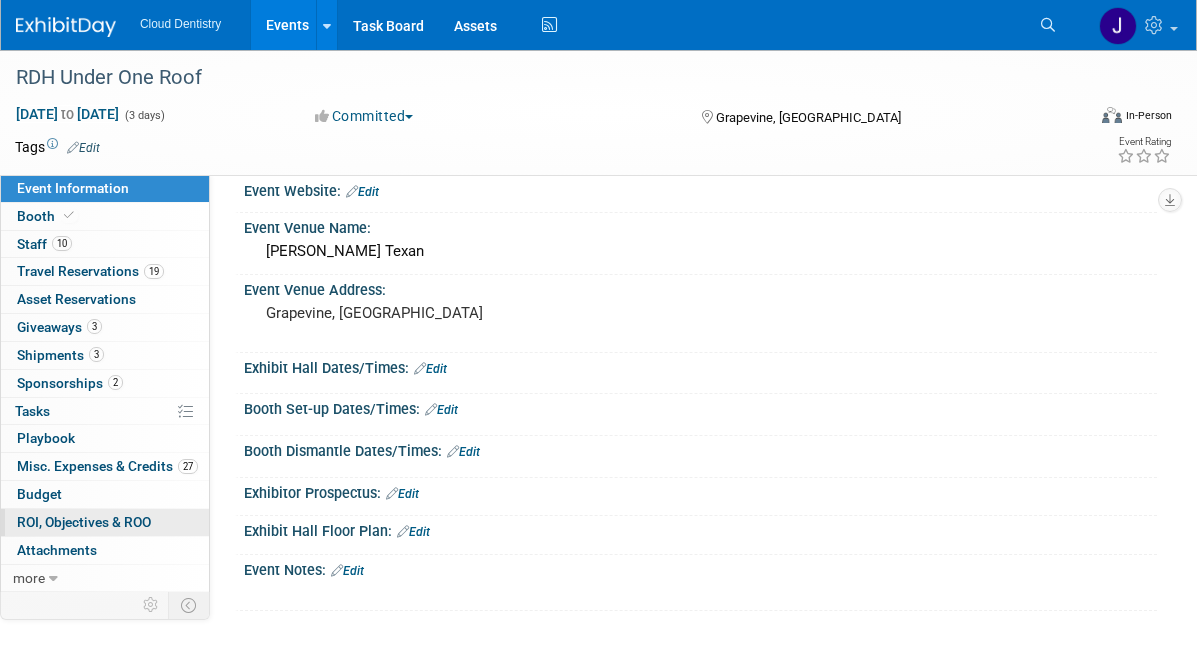 click on "ROI, Objectives & ROO 0" at bounding box center (84, 522) 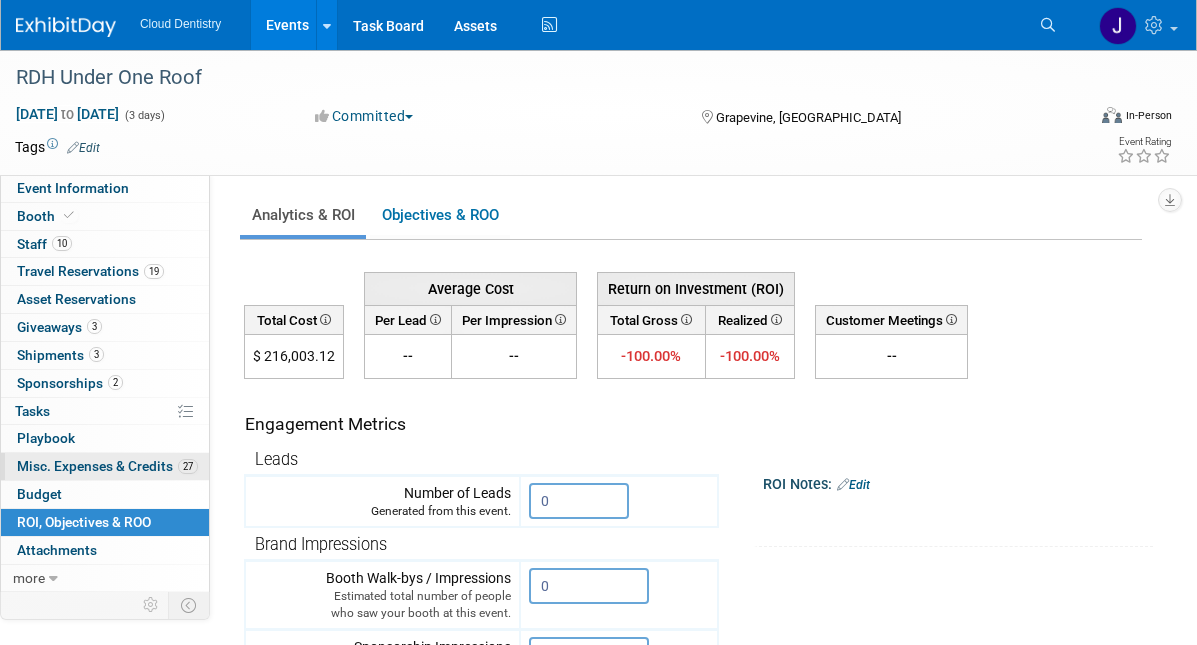 click on "Misc. Expenses & Credits 27" at bounding box center [107, 466] 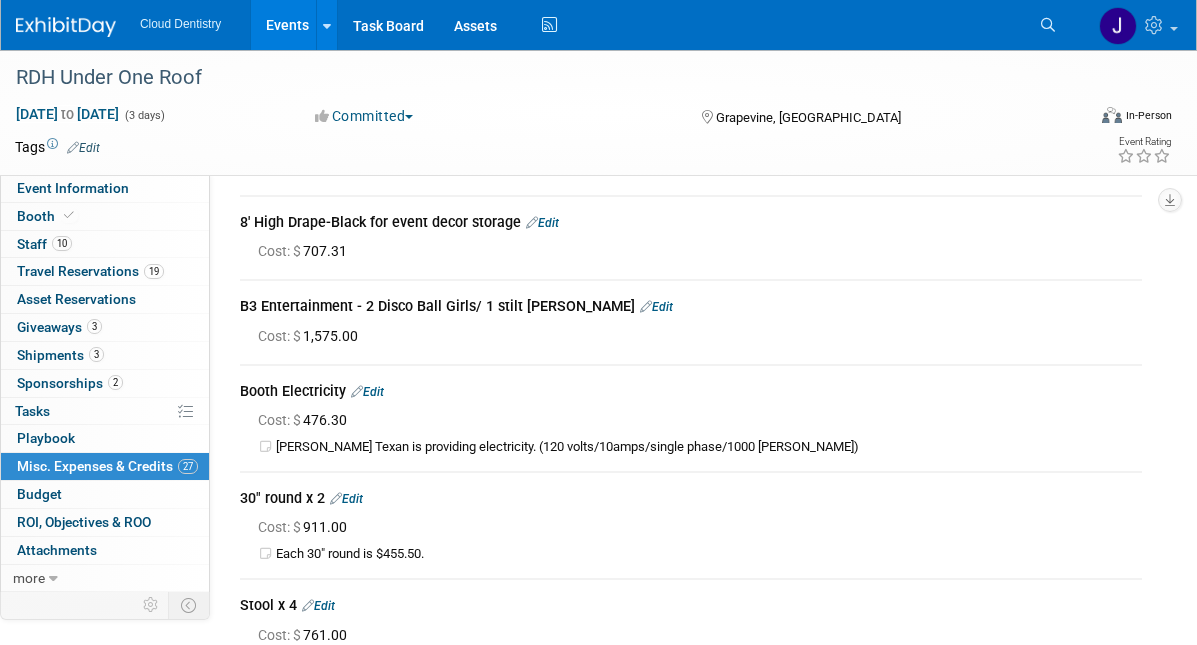 scroll, scrollTop: 975, scrollLeft: 0, axis: vertical 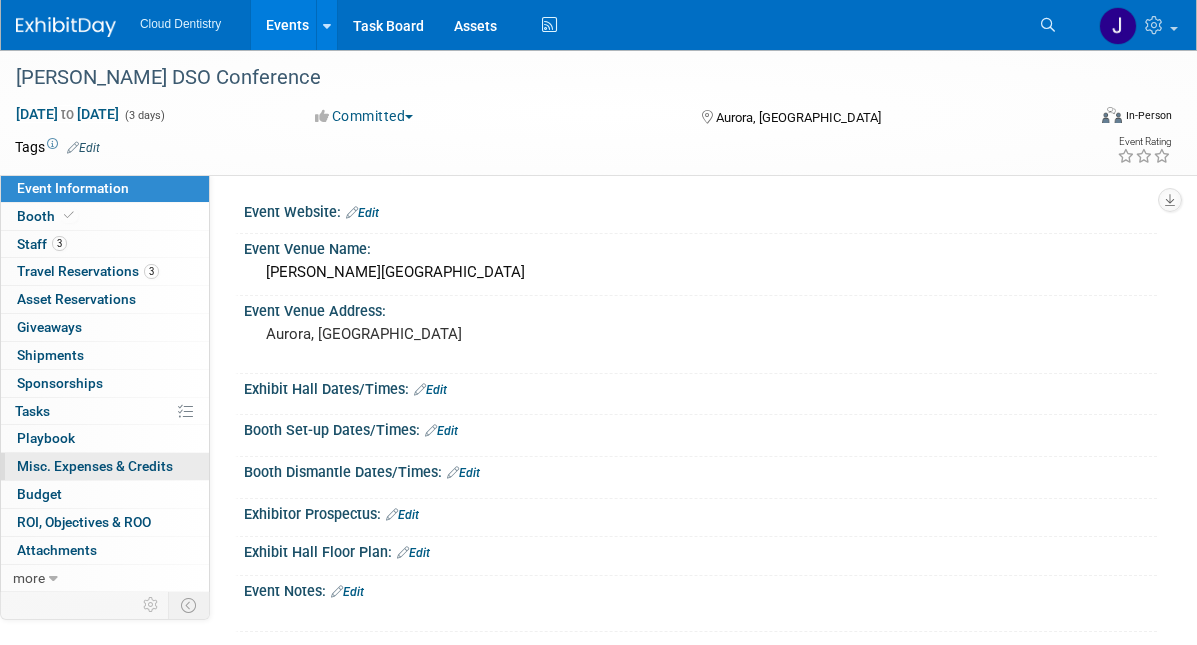 click on "Misc. Expenses & Credits 0" at bounding box center [95, 466] 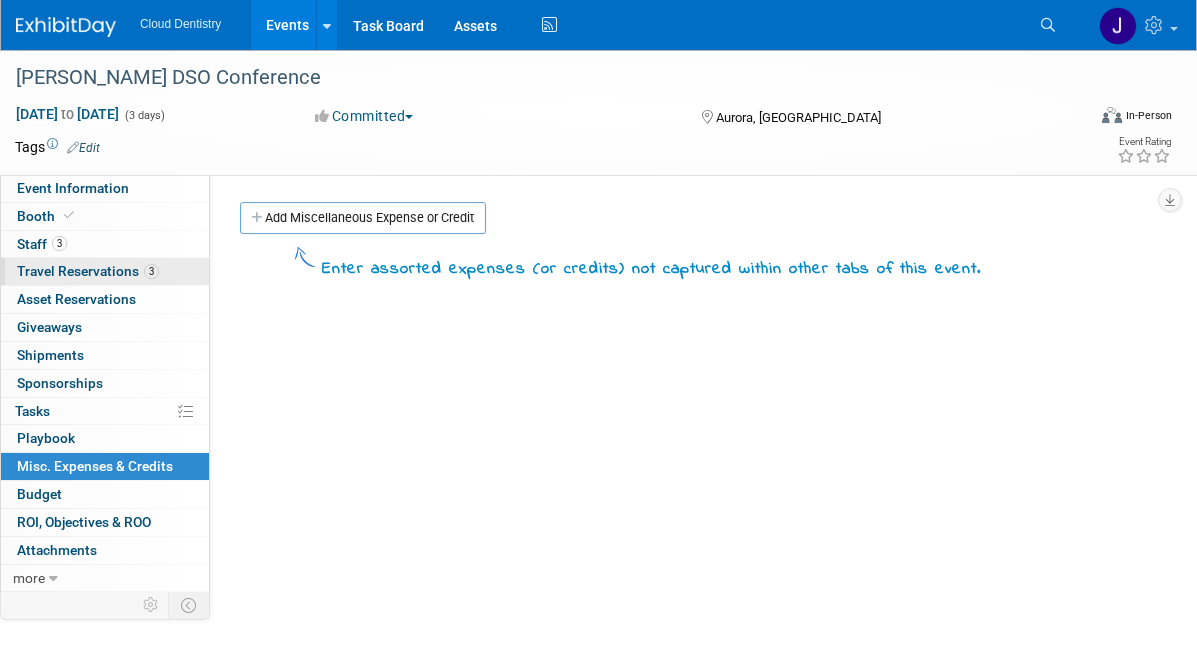 click on "Travel Reservations 3" at bounding box center [88, 271] 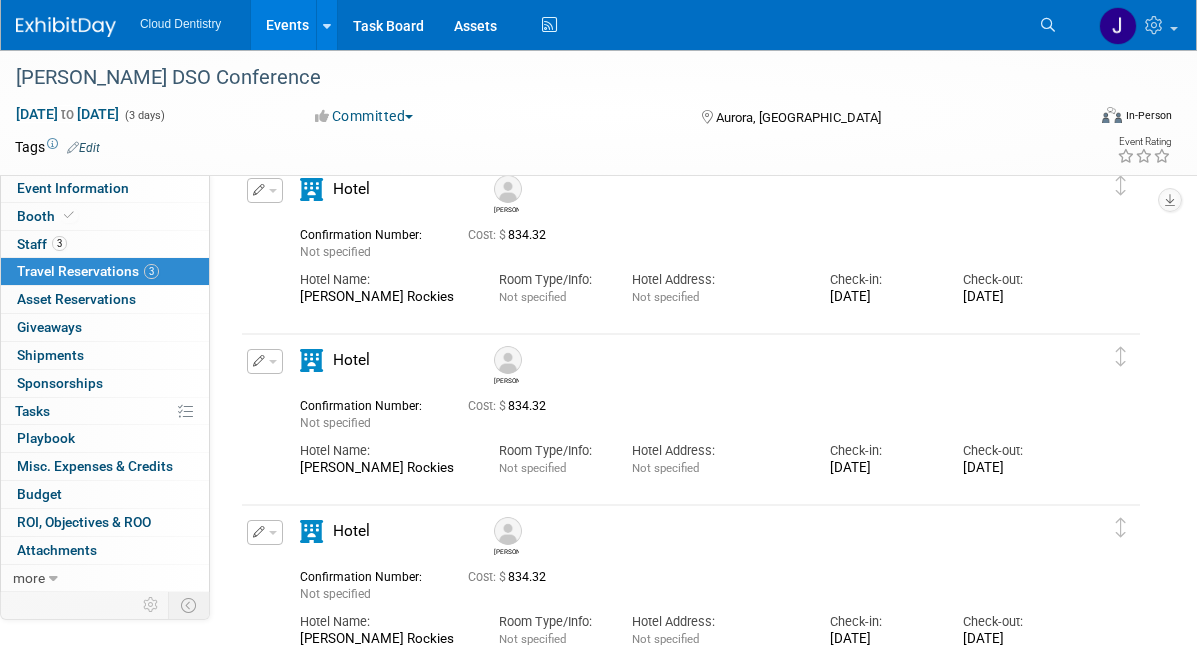 scroll, scrollTop: 98, scrollLeft: 0, axis: vertical 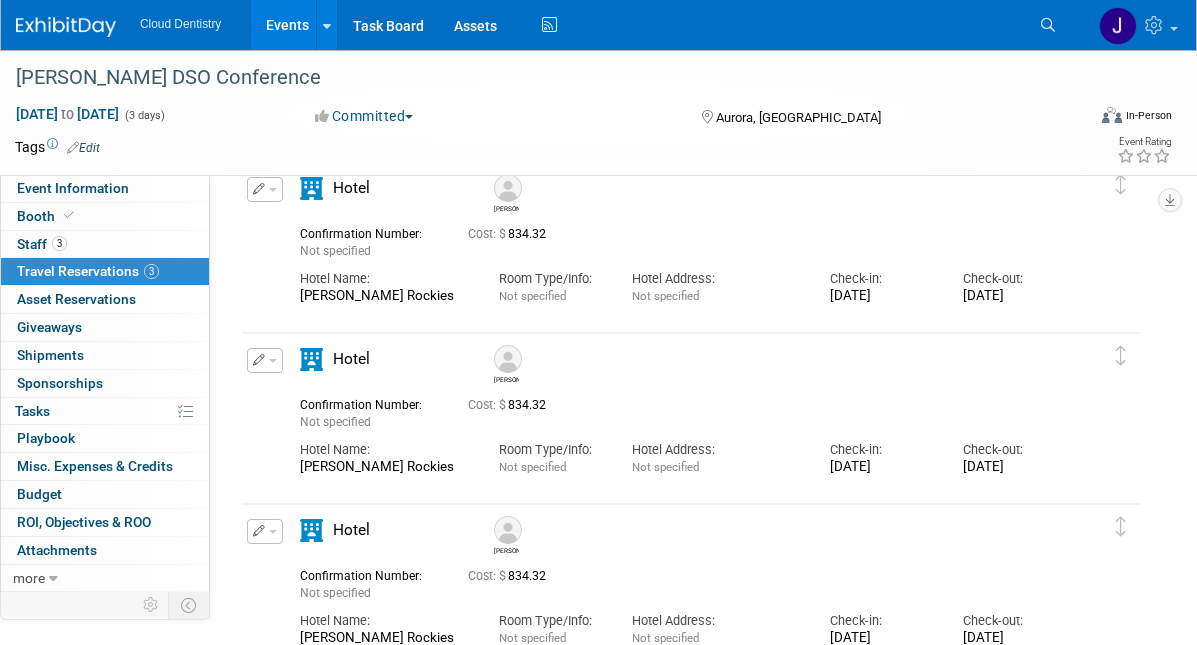 click at bounding box center (259, 360) 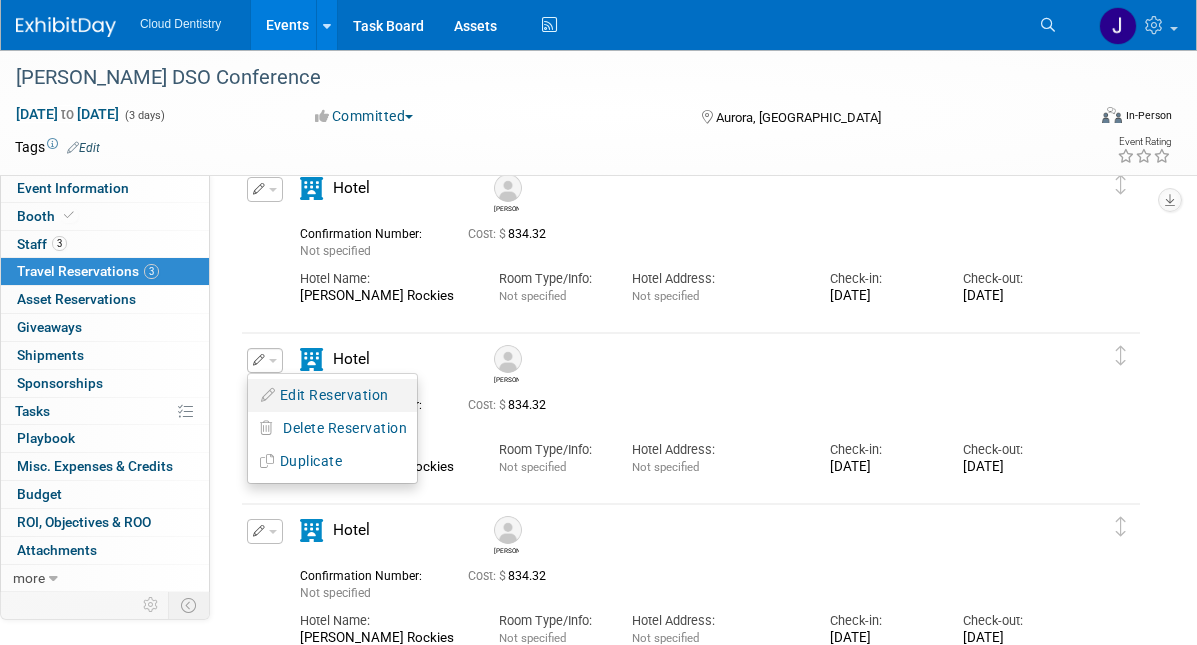 click on "Edit Reservation" at bounding box center (332, 395) 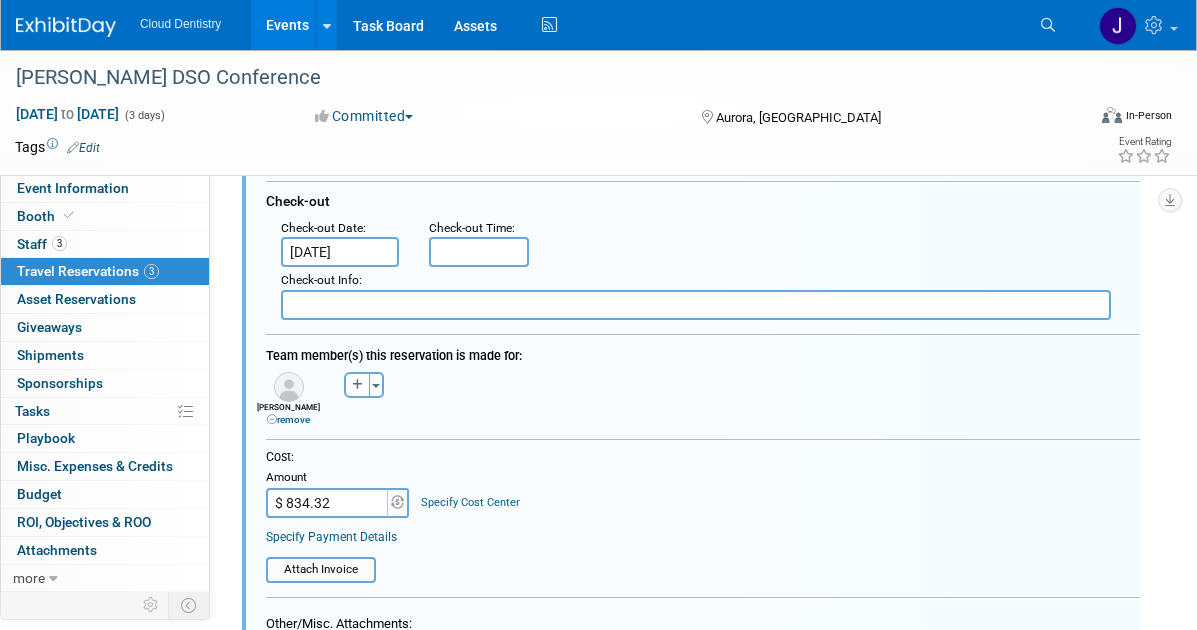 scroll, scrollTop: 695, scrollLeft: 0, axis: vertical 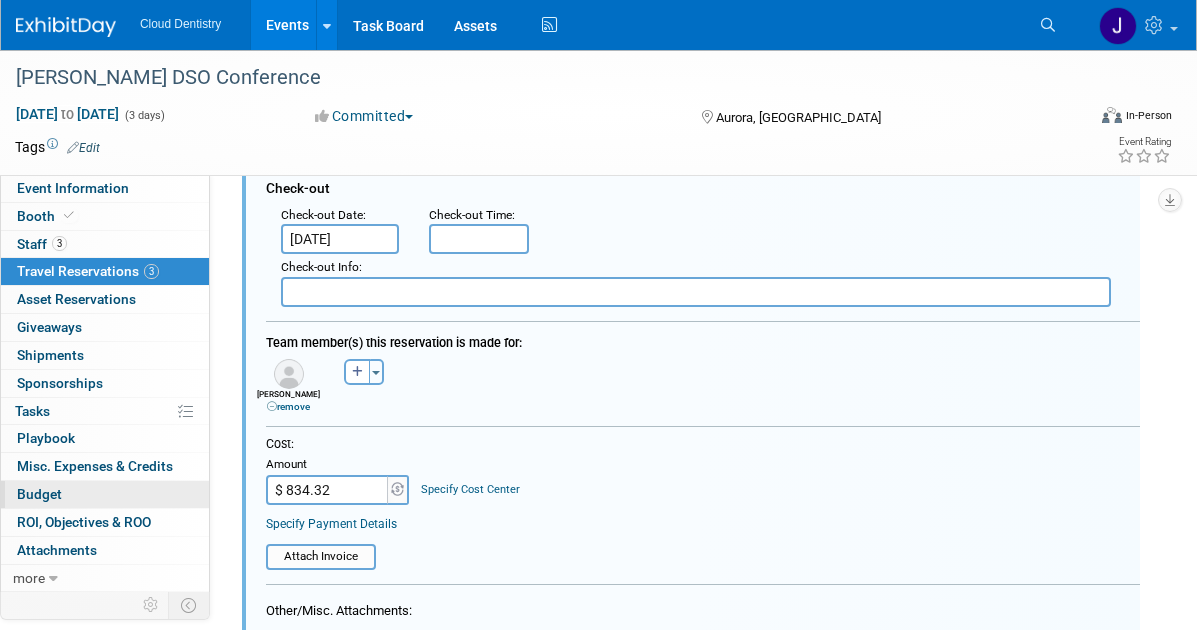 drag, startPoint x: 354, startPoint y: 492, endPoint x: 197, endPoint y: 483, distance: 157.25775 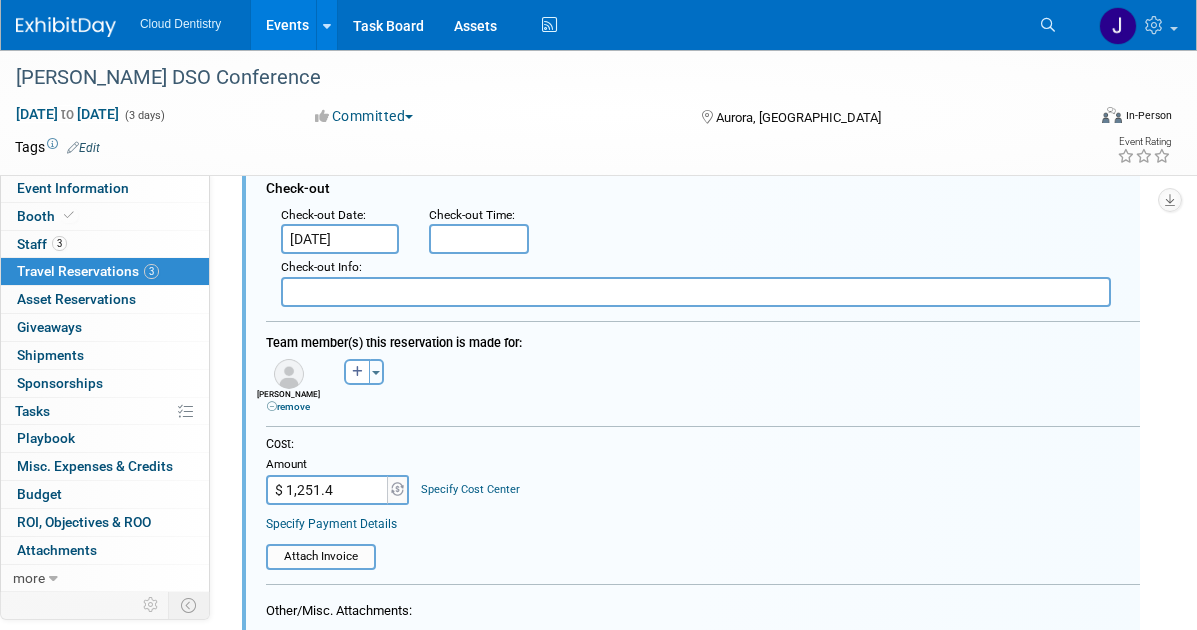 type on "$ 1,251.48" 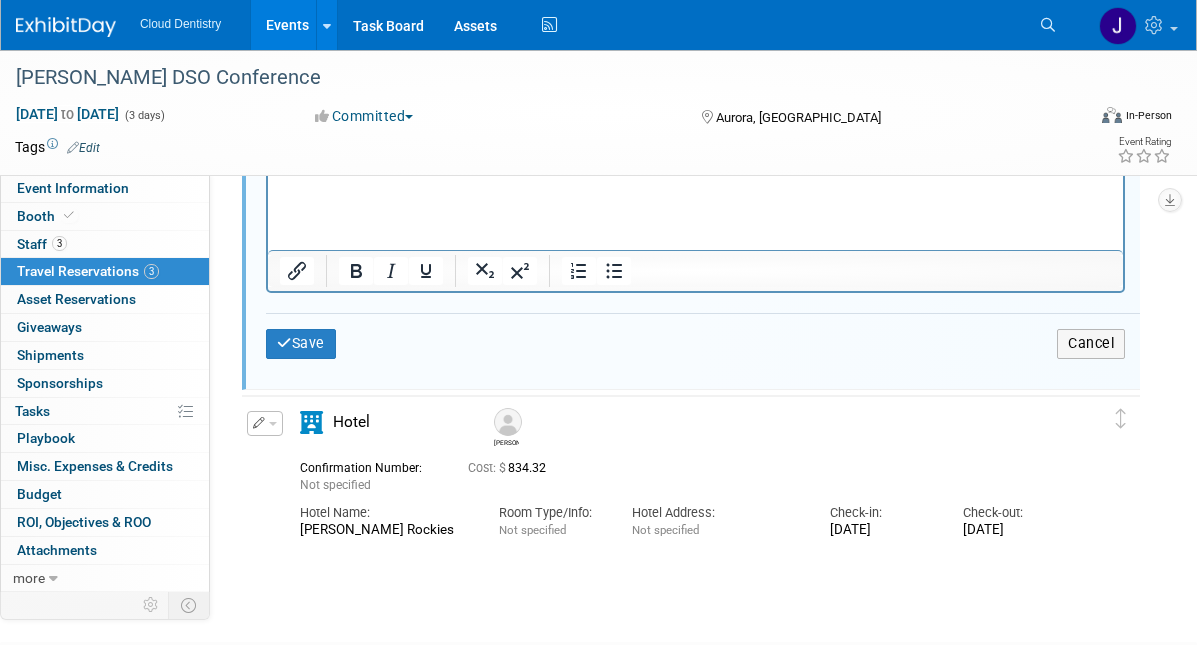 scroll, scrollTop: 1248, scrollLeft: 0, axis: vertical 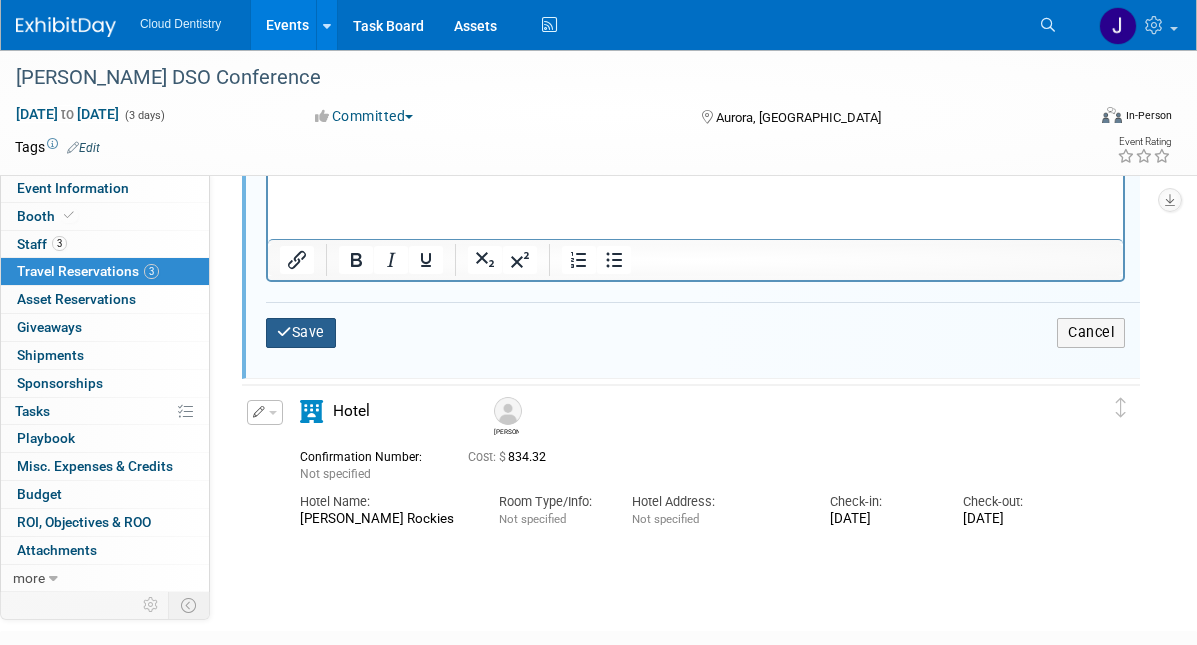 click on "Save" at bounding box center (301, 332) 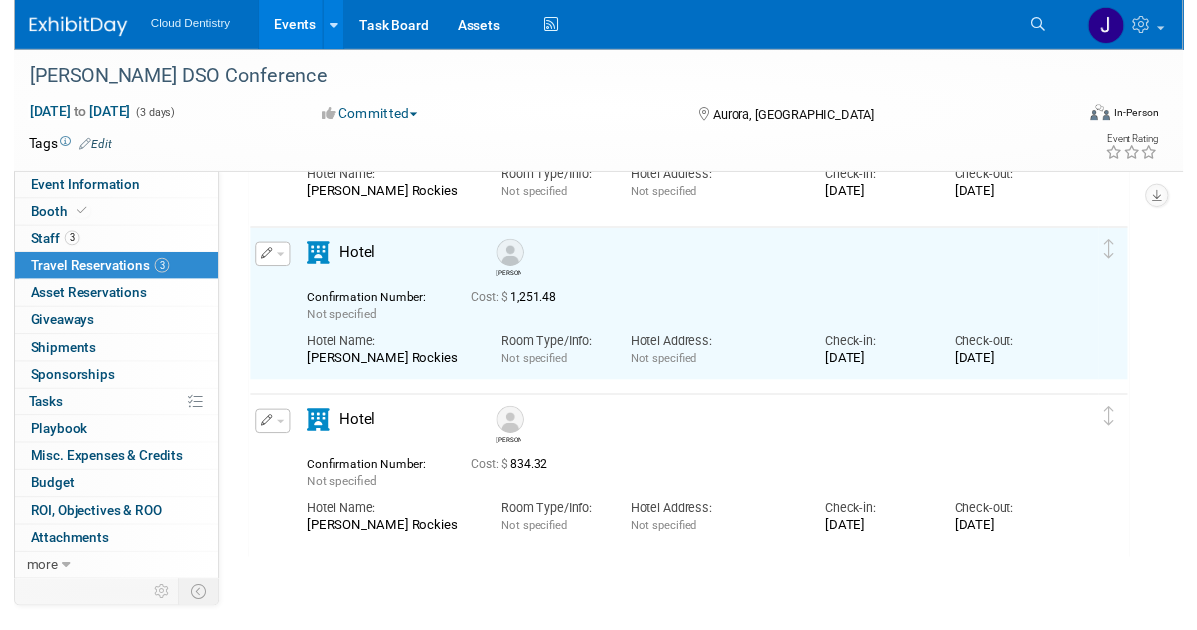 scroll, scrollTop: 235, scrollLeft: 0, axis: vertical 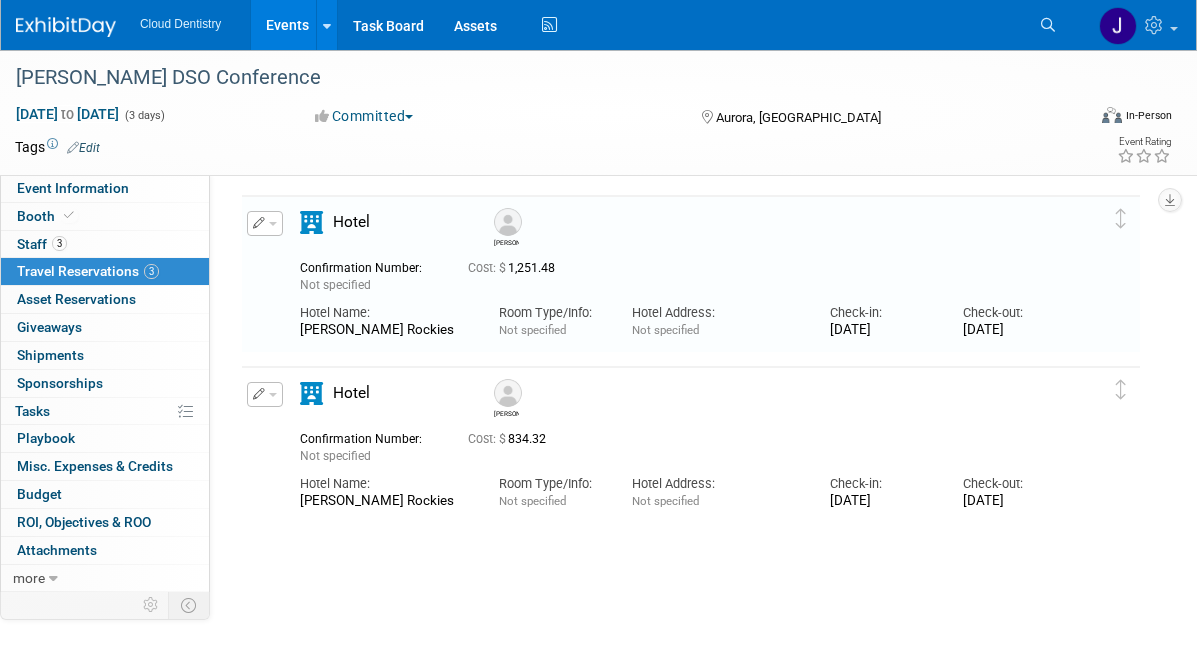 click at bounding box center [265, 394] 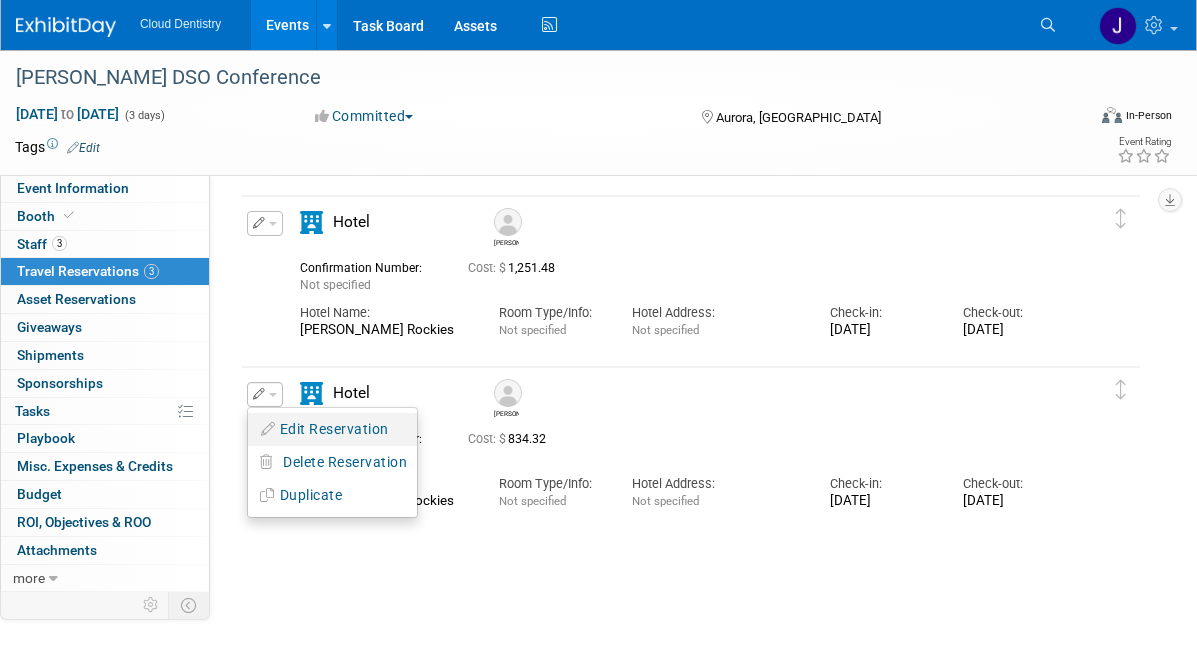 click on "Edit Reservation" at bounding box center [332, 429] 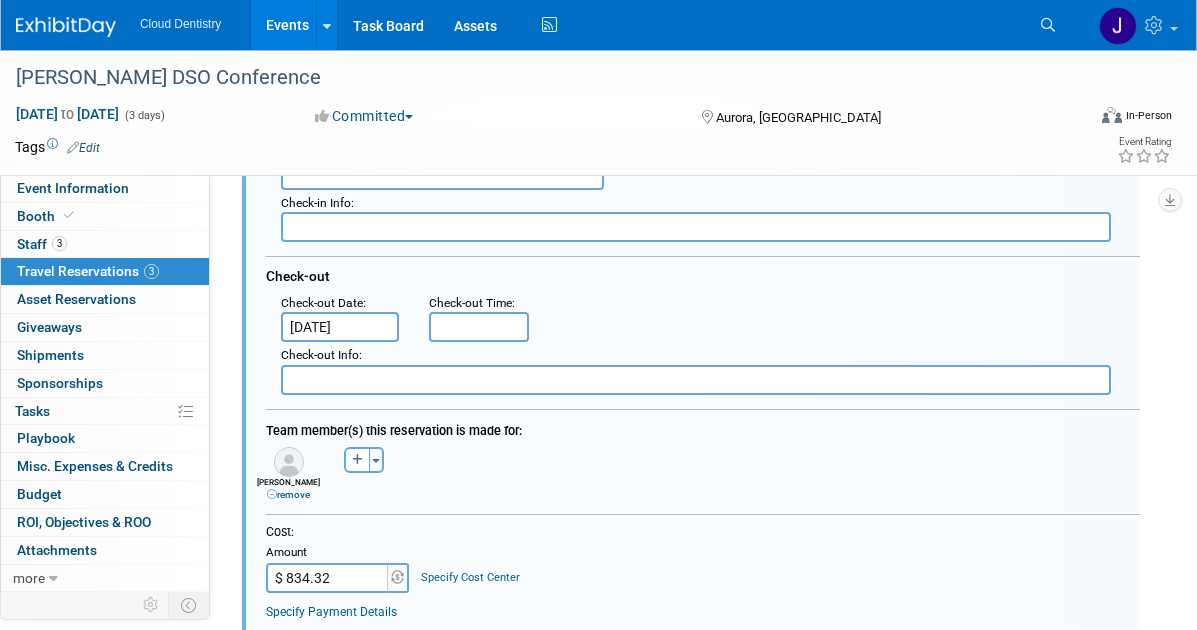 scroll, scrollTop: 779, scrollLeft: 0, axis: vertical 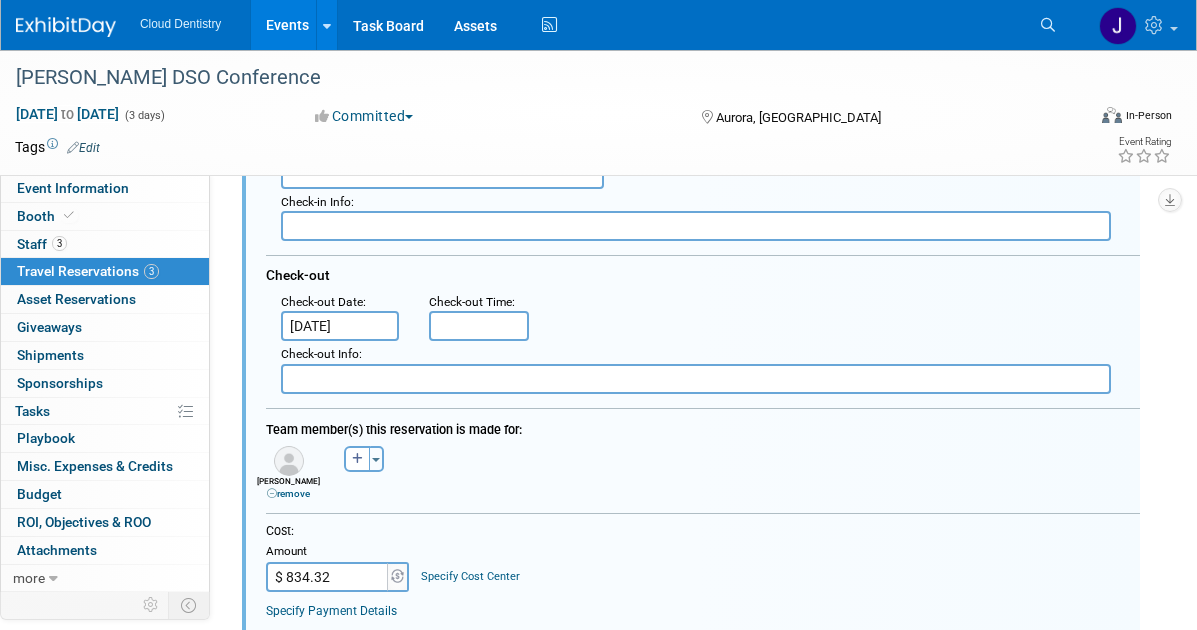 click on "$ 834.32" at bounding box center [328, 577] 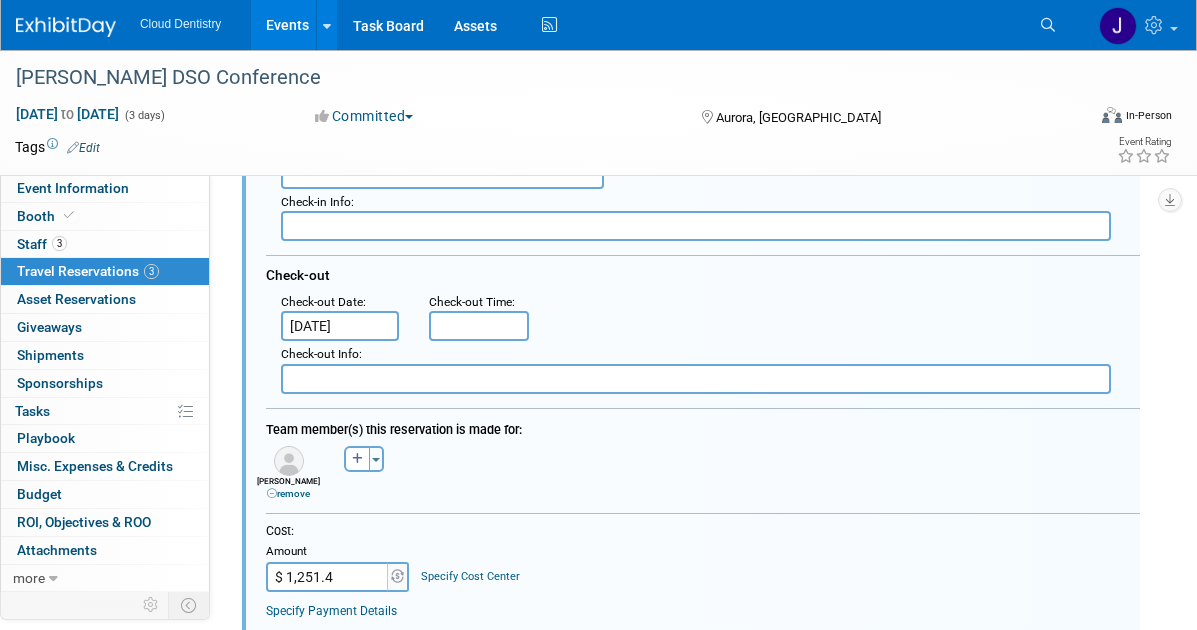 type on "$ 1,251.48" 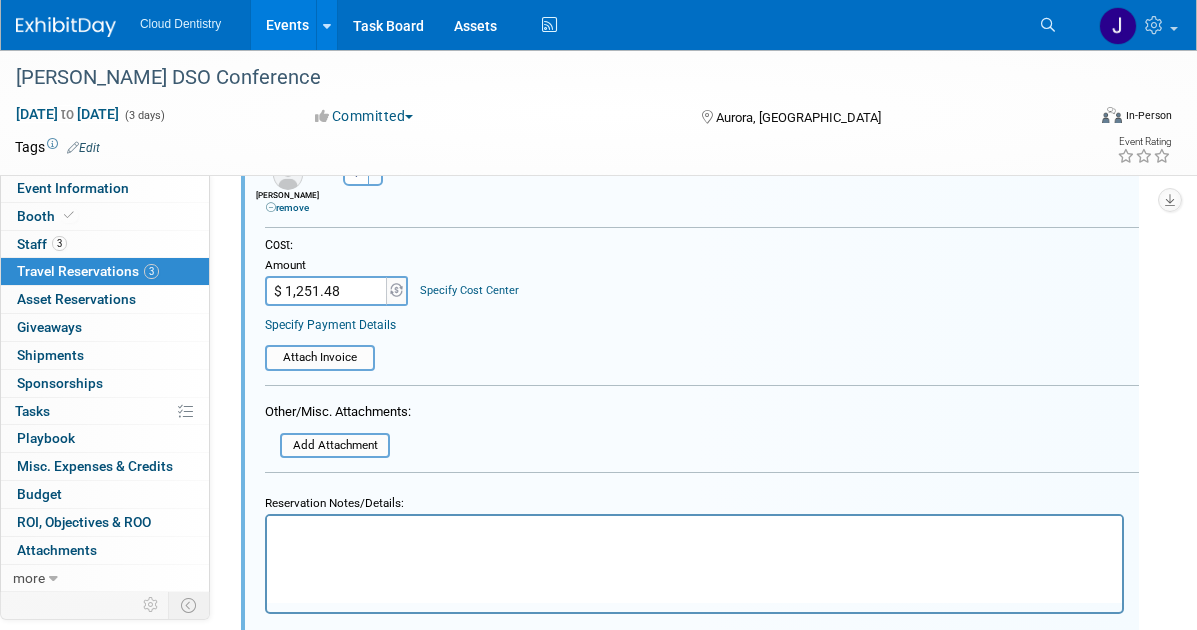 scroll, scrollTop: 1075, scrollLeft: 1, axis: both 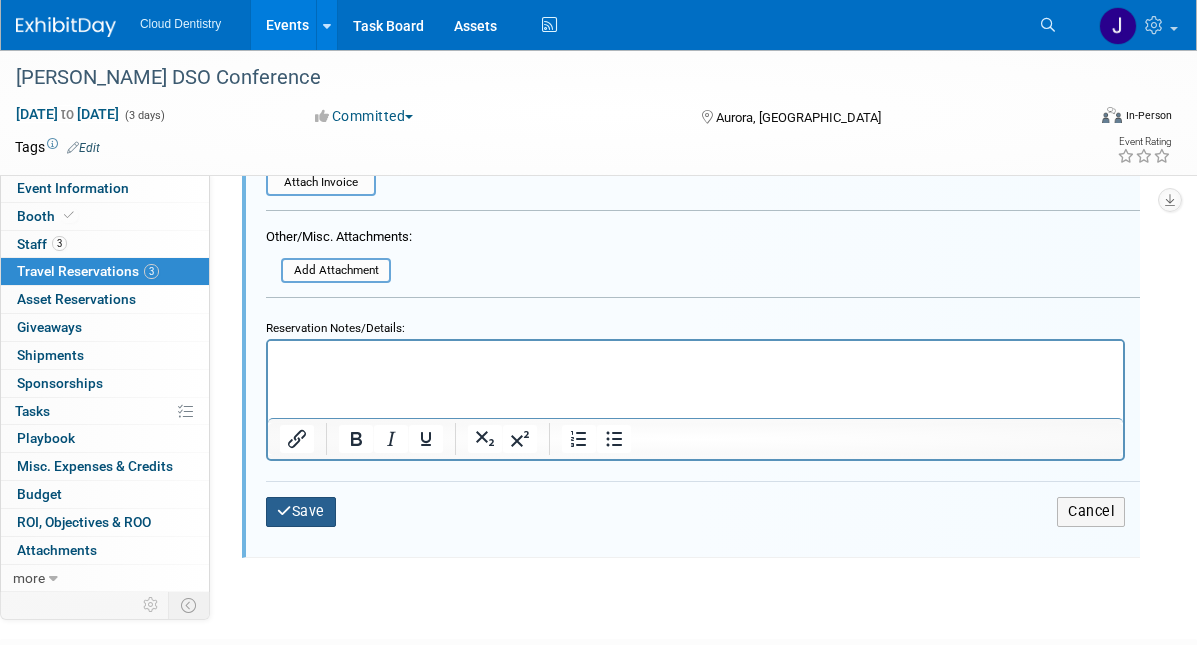 click on "Save" at bounding box center (301, 511) 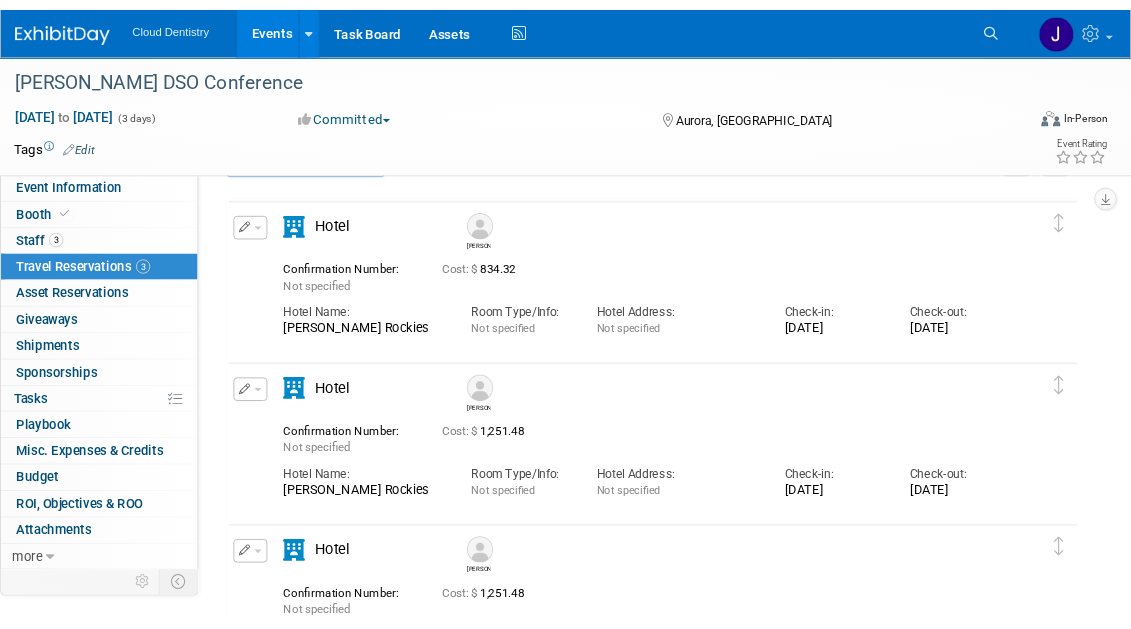 scroll, scrollTop: 0, scrollLeft: 0, axis: both 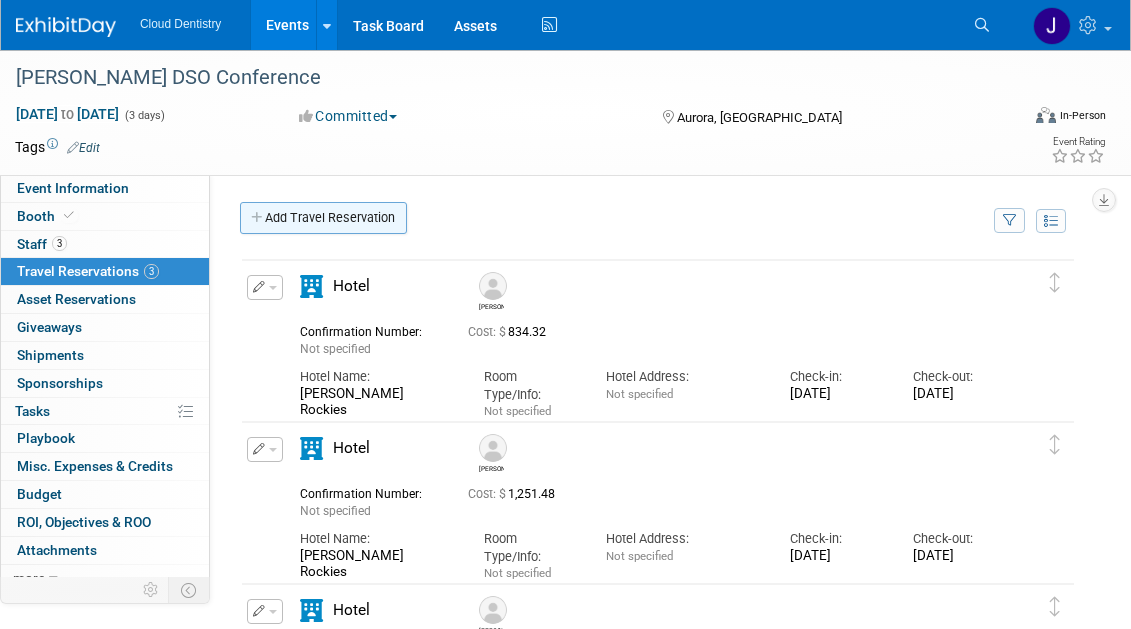 click on "Add Travel Reservation" at bounding box center (323, 218) 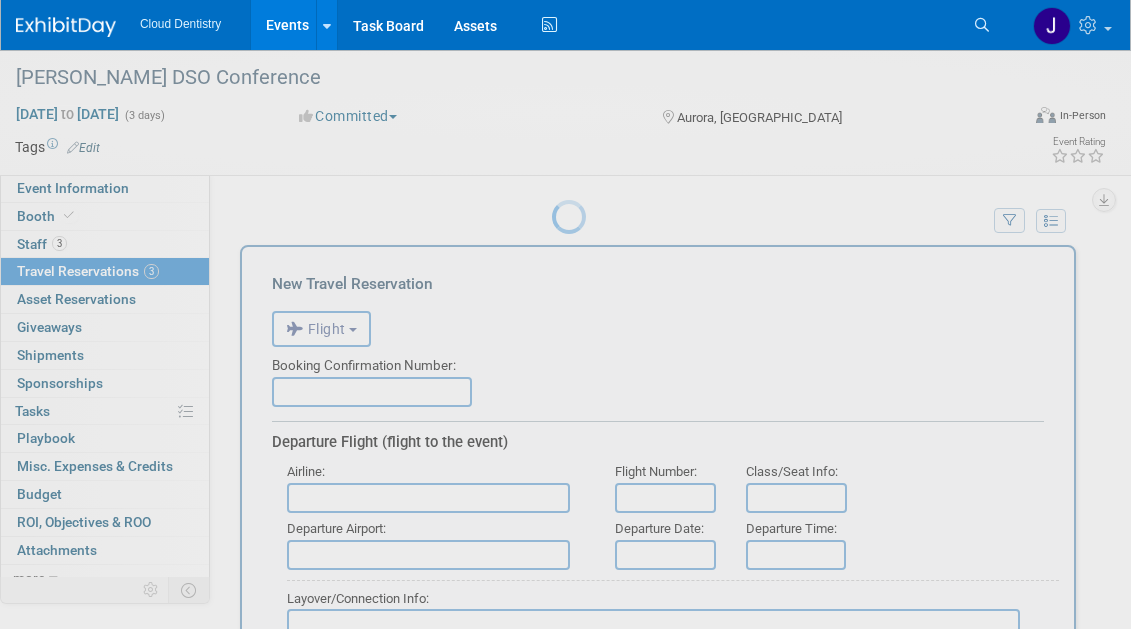 scroll, scrollTop: 0, scrollLeft: 0, axis: both 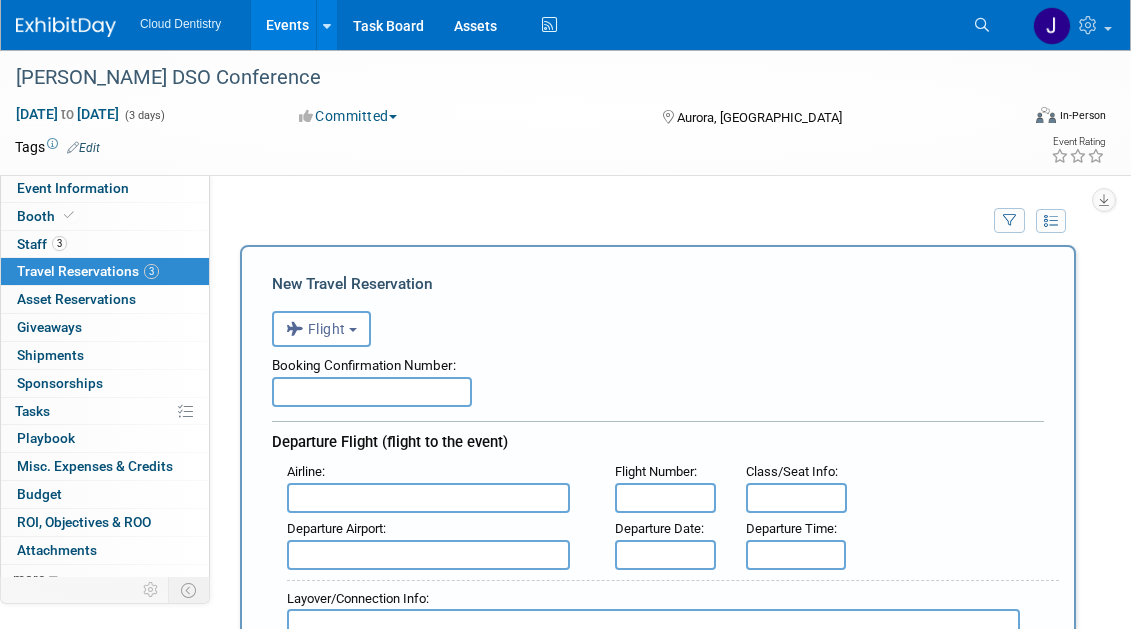 click at bounding box center (372, 392) 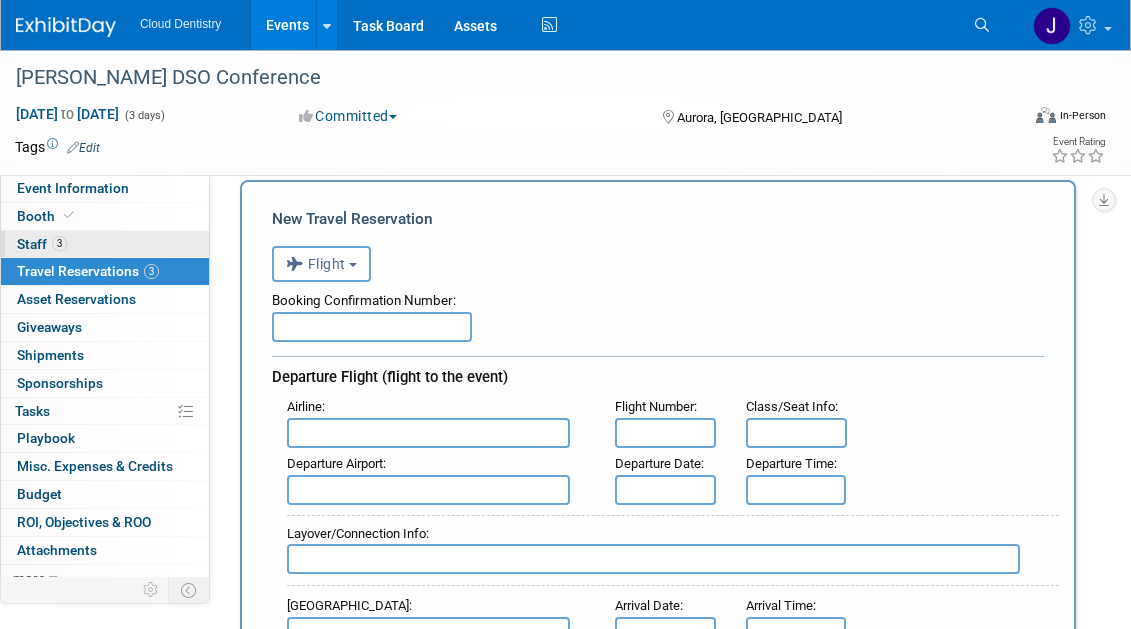 scroll, scrollTop: 64, scrollLeft: 0, axis: vertical 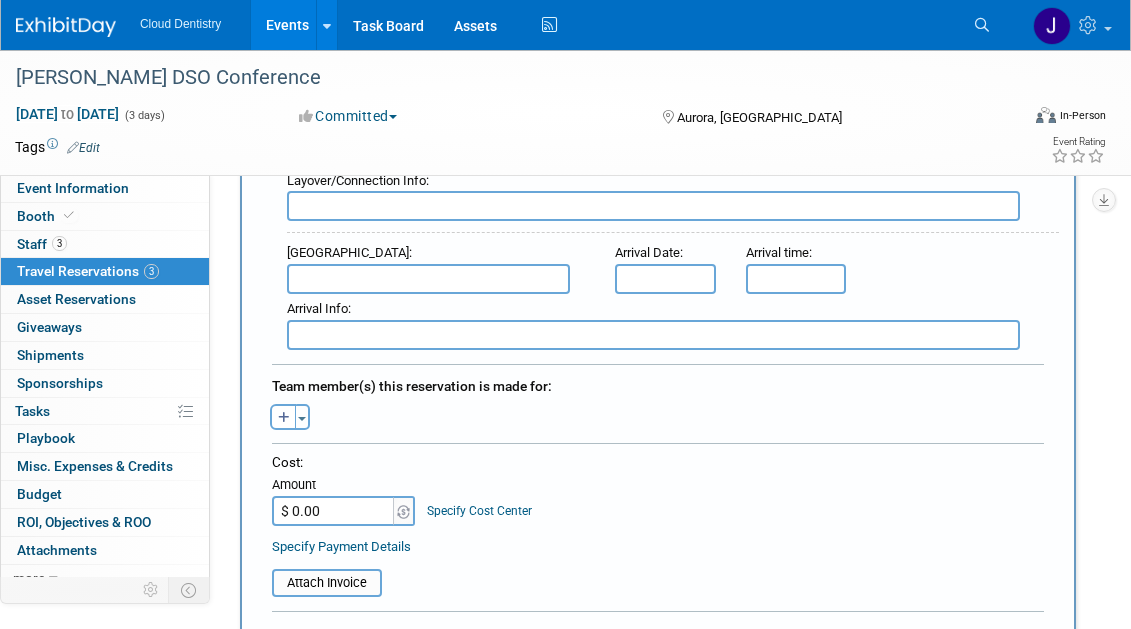 click on "$ 0.00" at bounding box center [334, 511] 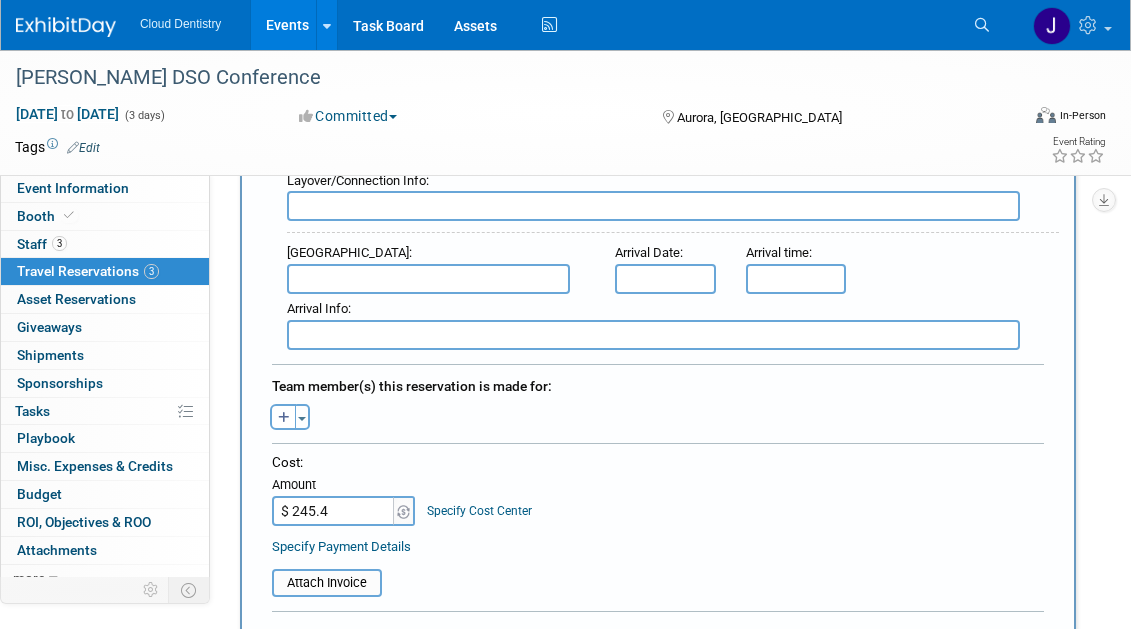 type on "$ 245.44" 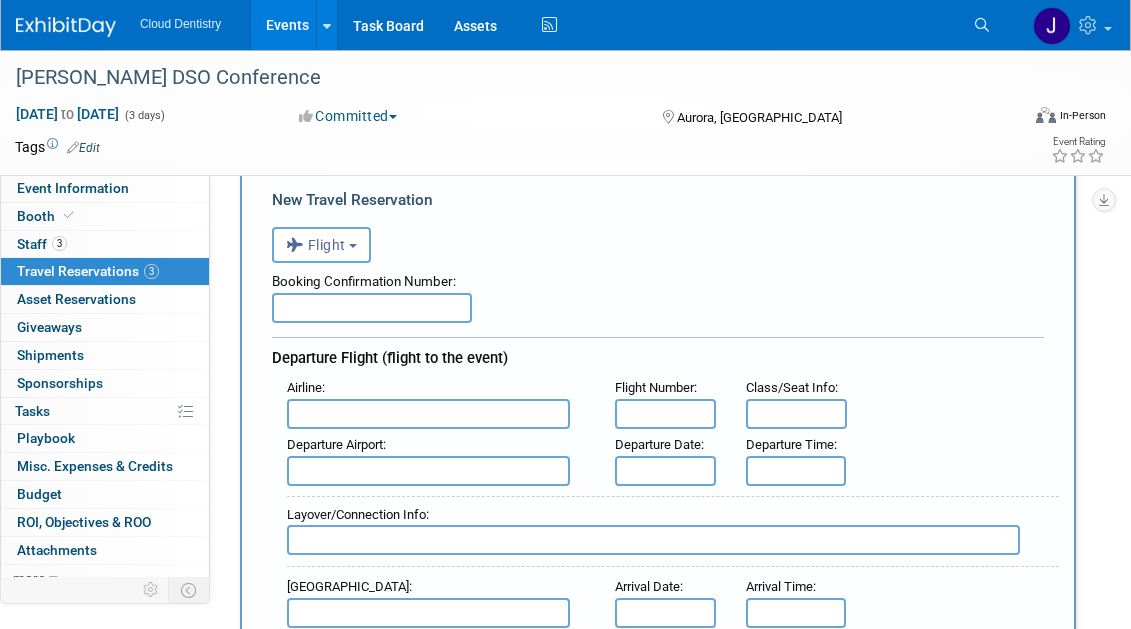 scroll, scrollTop: 603, scrollLeft: 0, axis: vertical 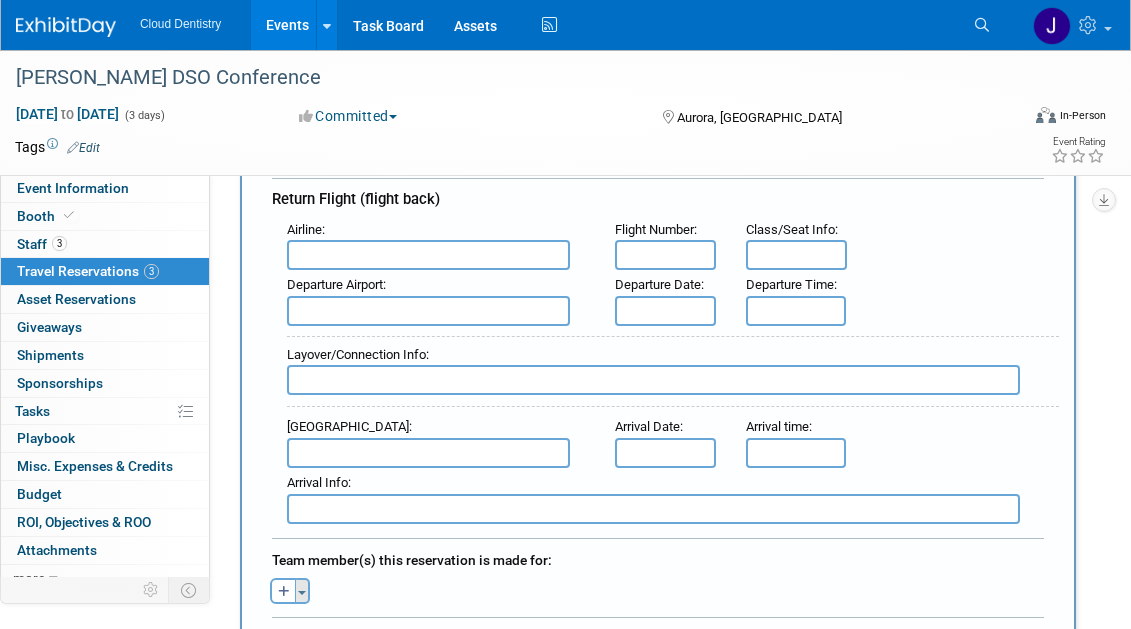 click on "Toggle Dropdown" at bounding box center [302, 591] 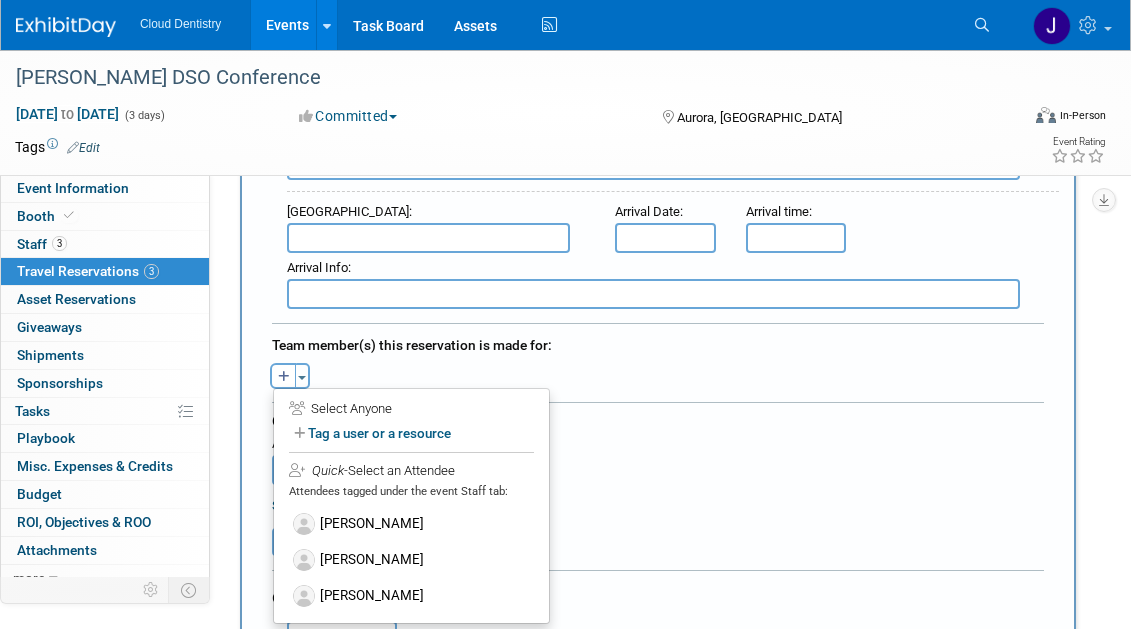scroll, scrollTop: 1026, scrollLeft: 0, axis: vertical 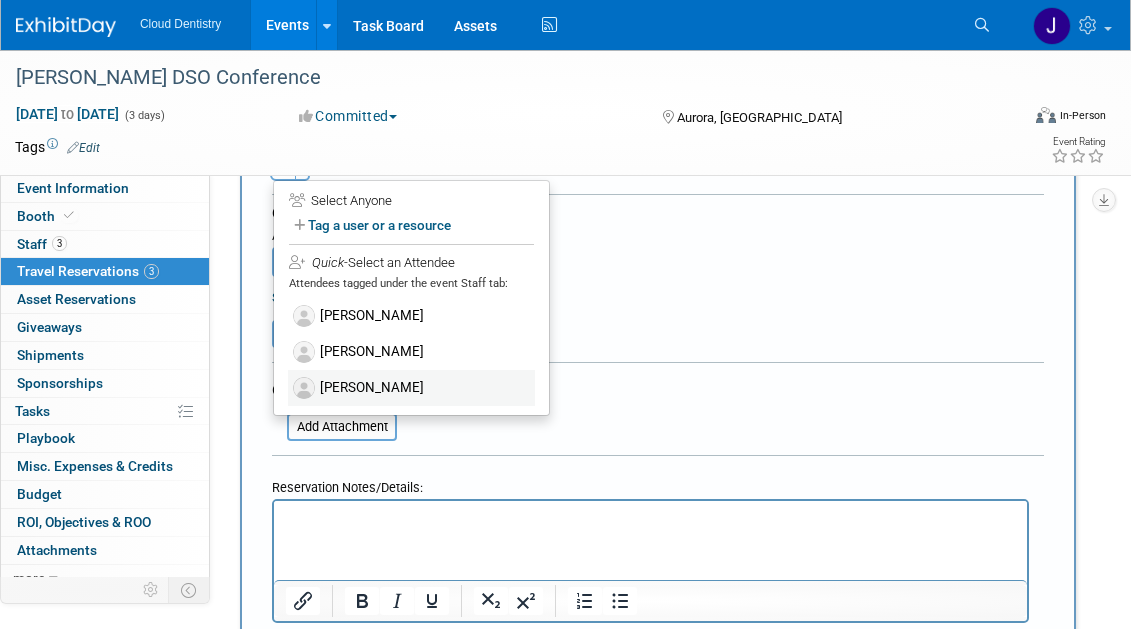 click on "[PERSON_NAME]" at bounding box center [411, 388] 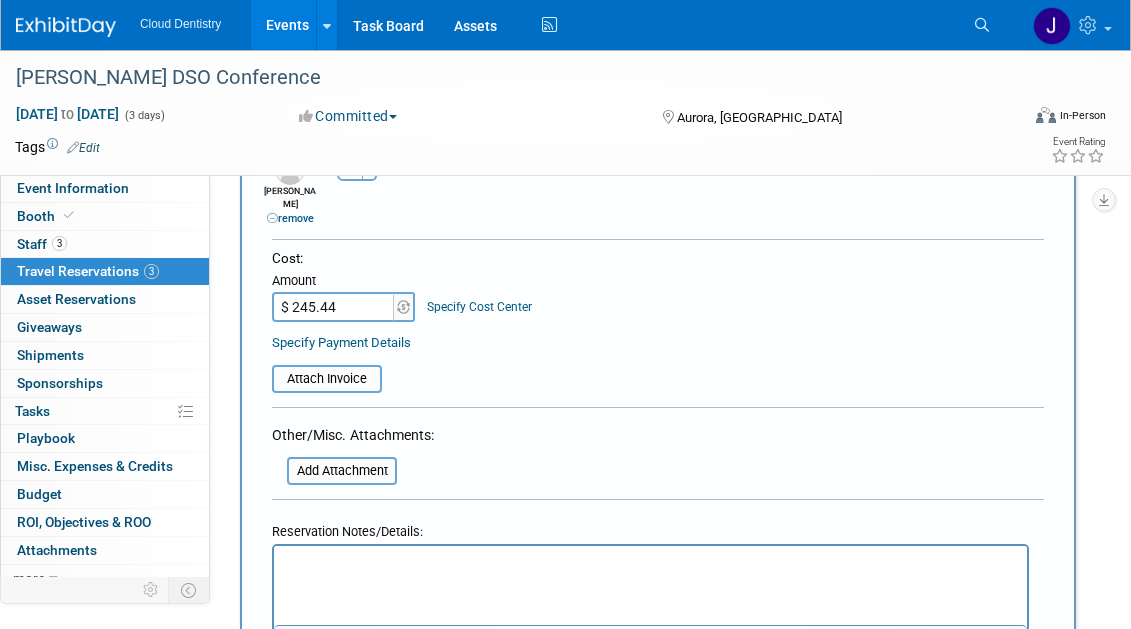 drag, startPoint x: 395, startPoint y: 381, endPoint x: 419, endPoint y: 382, distance: 24.020824 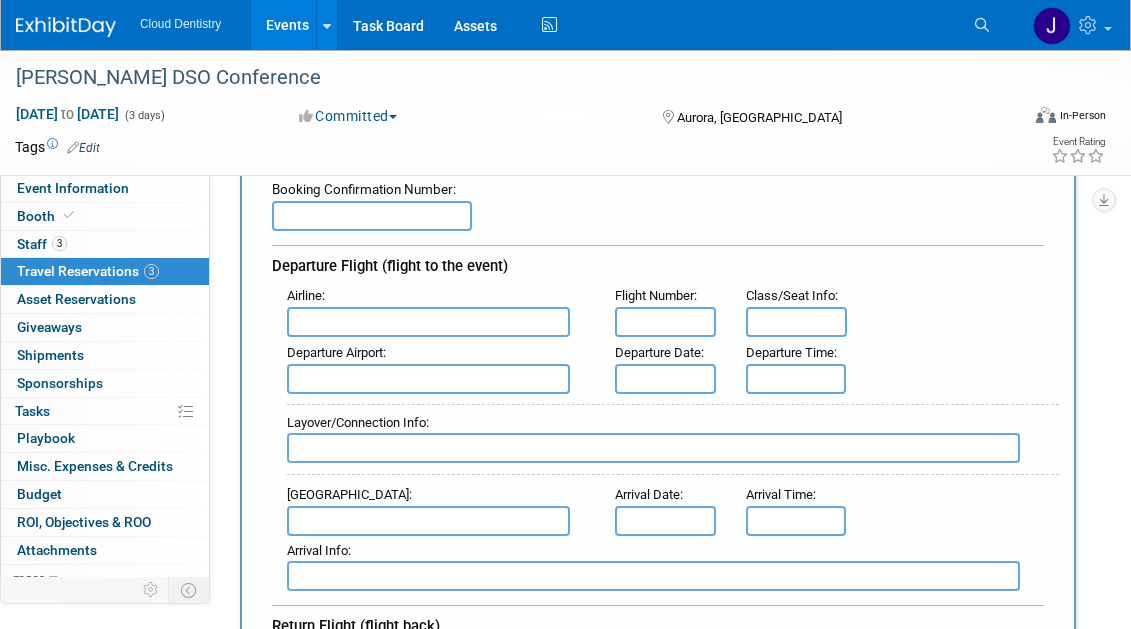 scroll, scrollTop: 215, scrollLeft: 0, axis: vertical 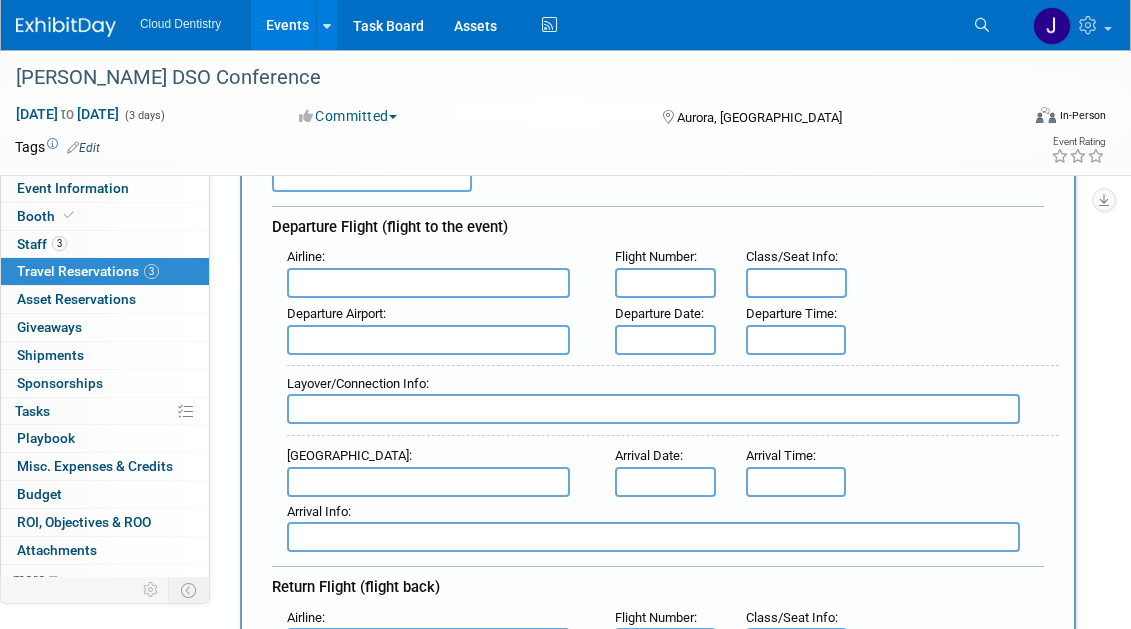 click at bounding box center [665, 340] 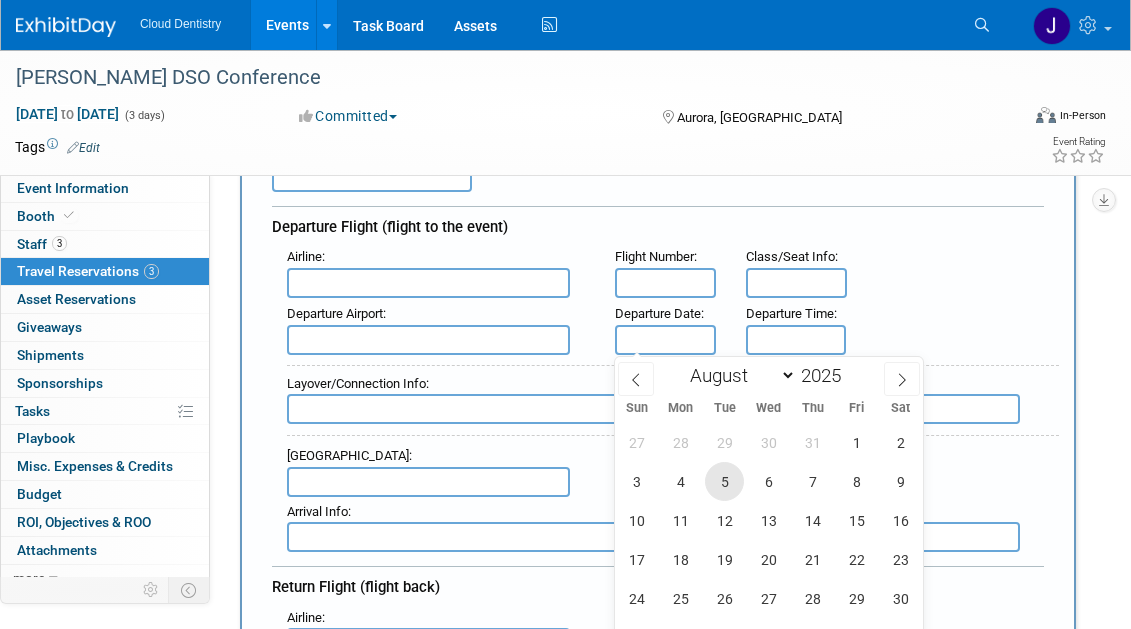 click on "5" at bounding box center (724, 481) 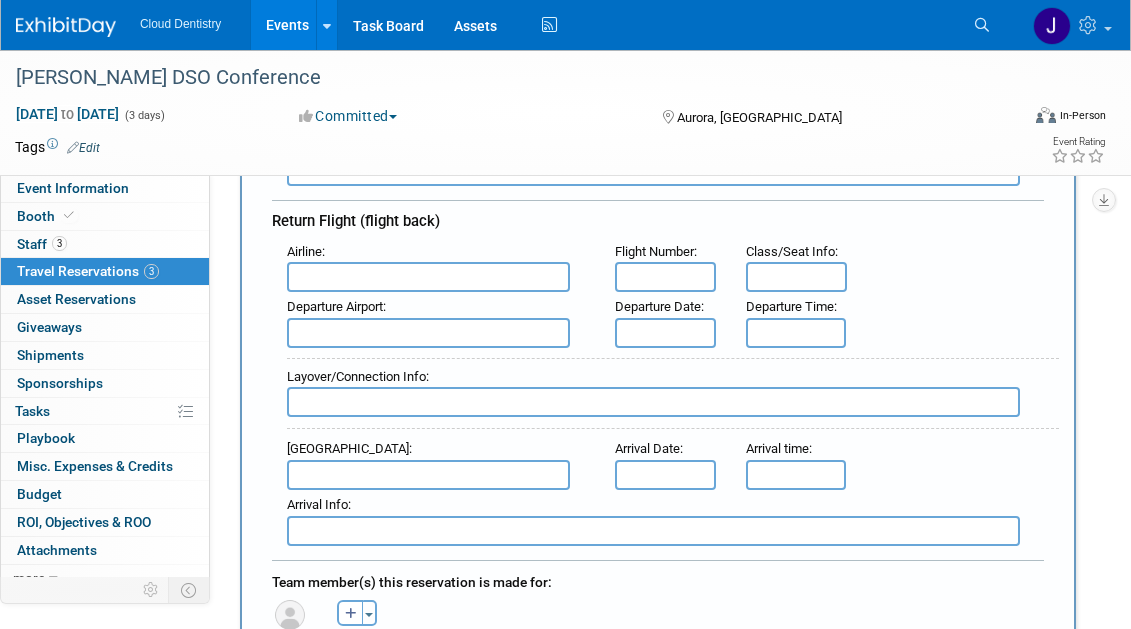 scroll, scrollTop: 584, scrollLeft: 0, axis: vertical 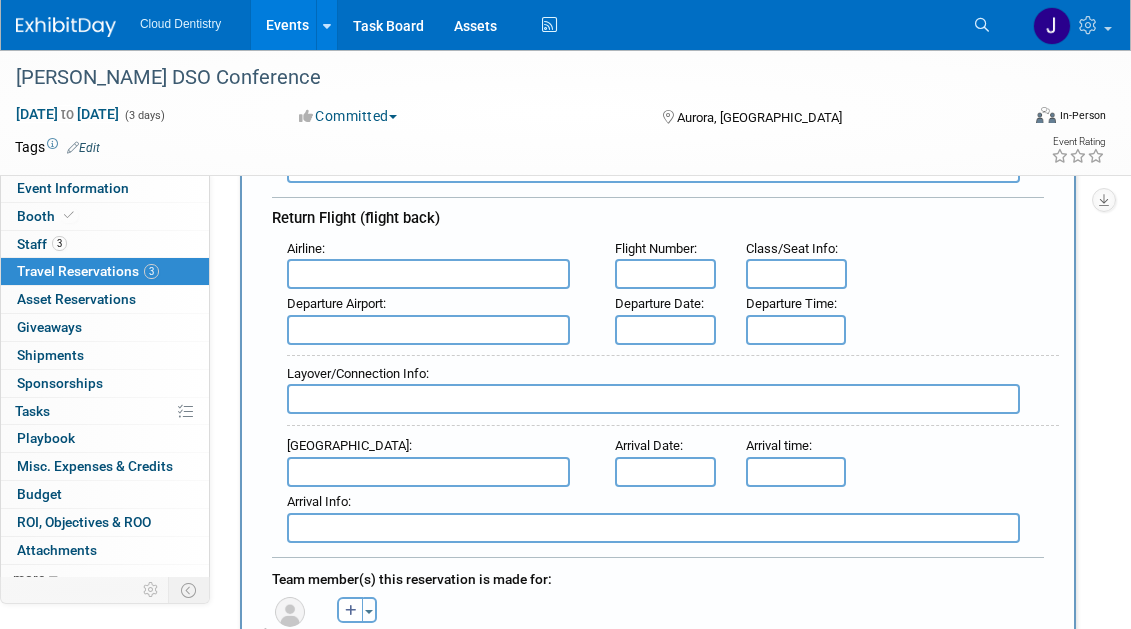 click at bounding box center (665, 330) 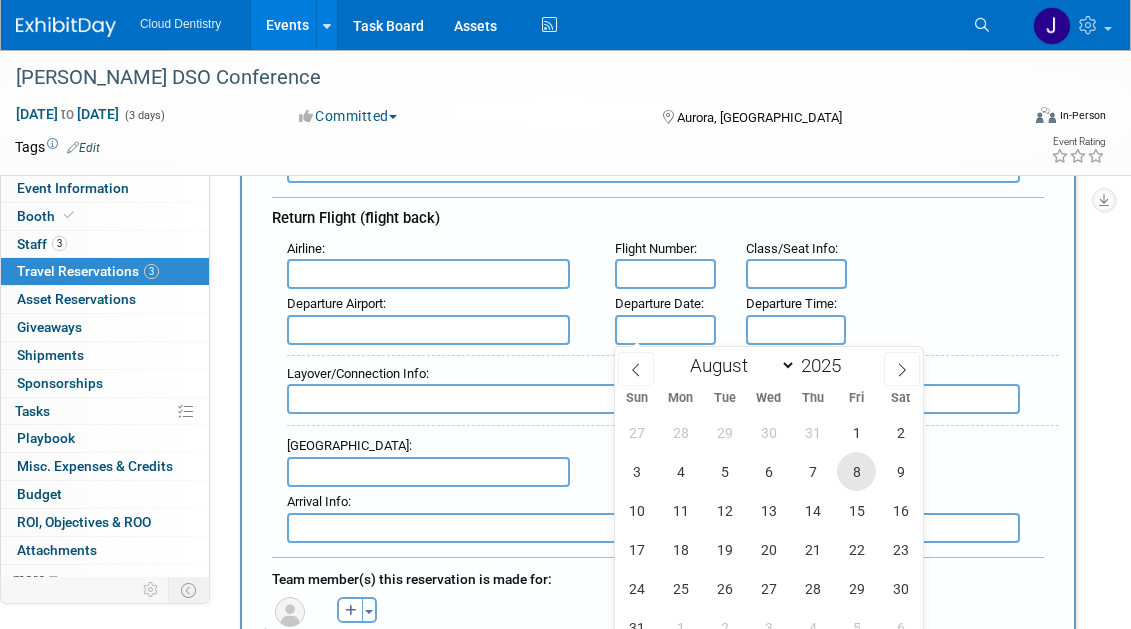 click on "8" at bounding box center (856, 471) 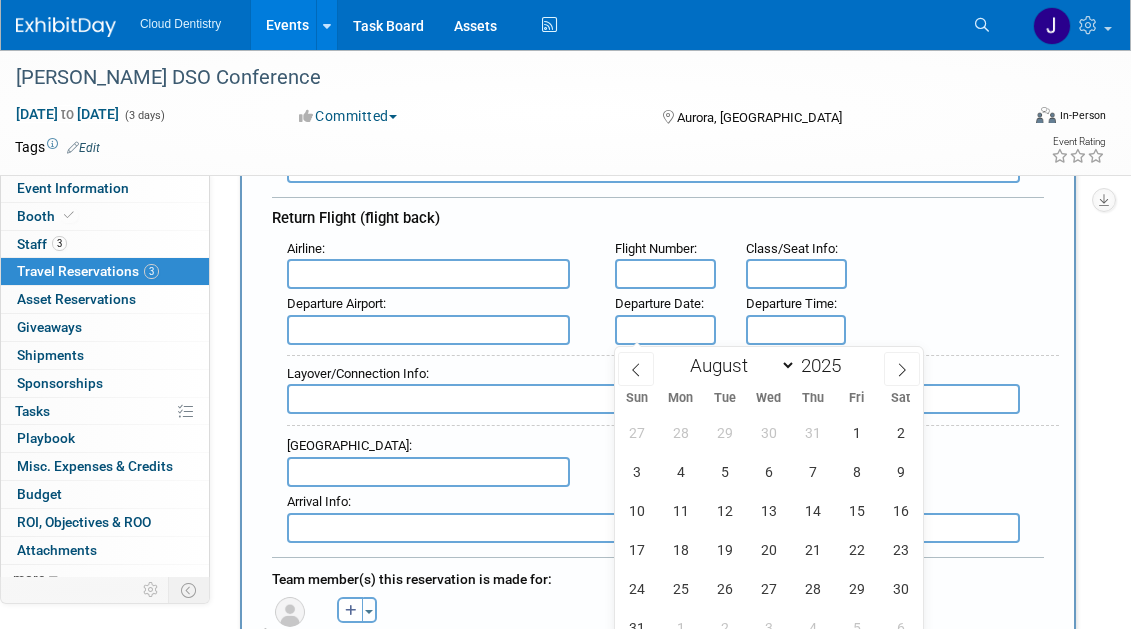 type on "[DATE]" 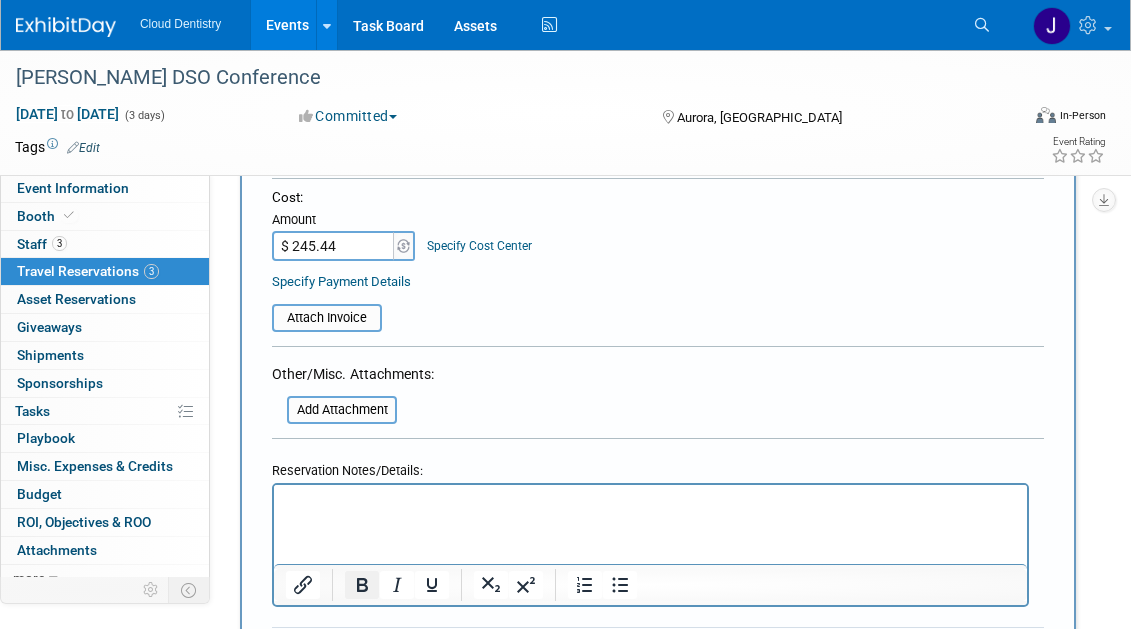 scroll, scrollTop: 1334, scrollLeft: 0, axis: vertical 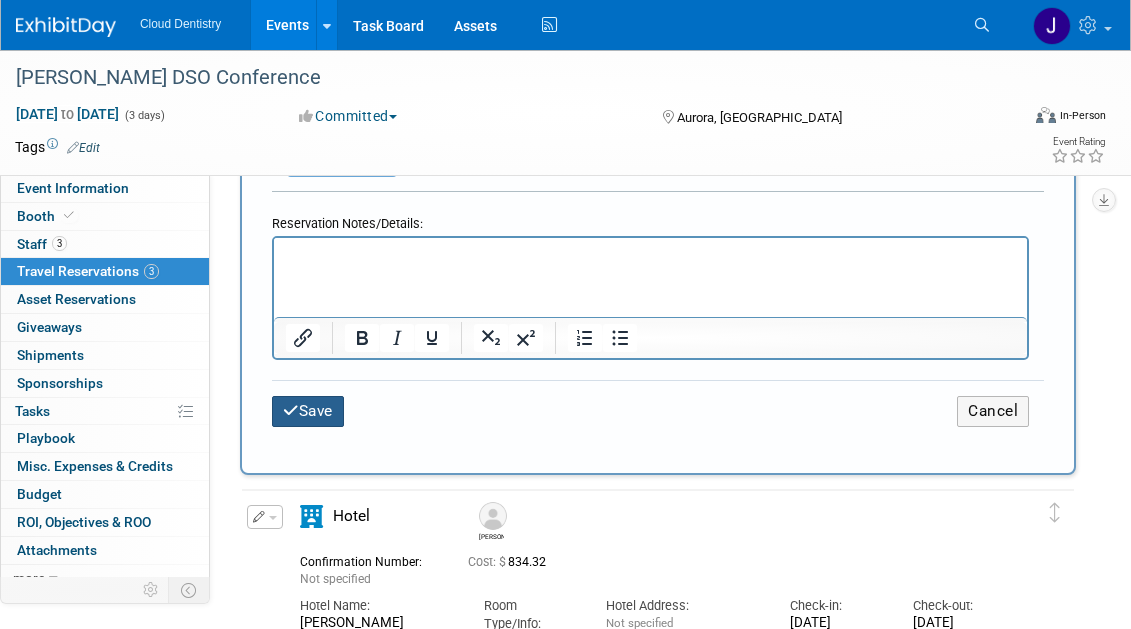 click on "Save" at bounding box center [308, 411] 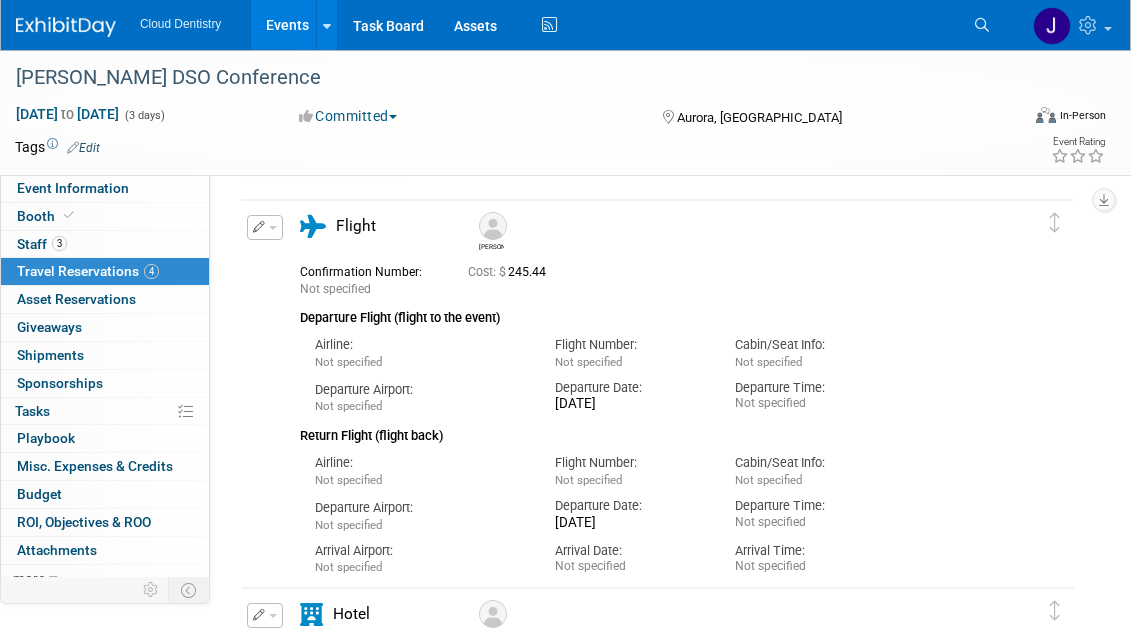 scroll, scrollTop: 0, scrollLeft: 0, axis: both 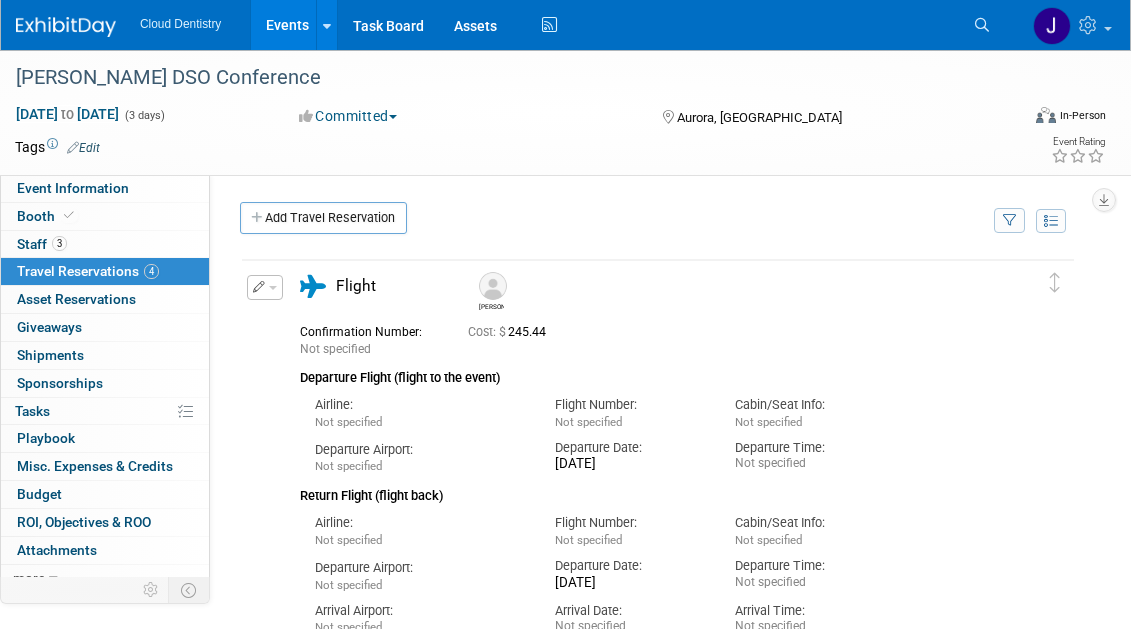 click on "Add Travel Reservation" at bounding box center (323, 218) 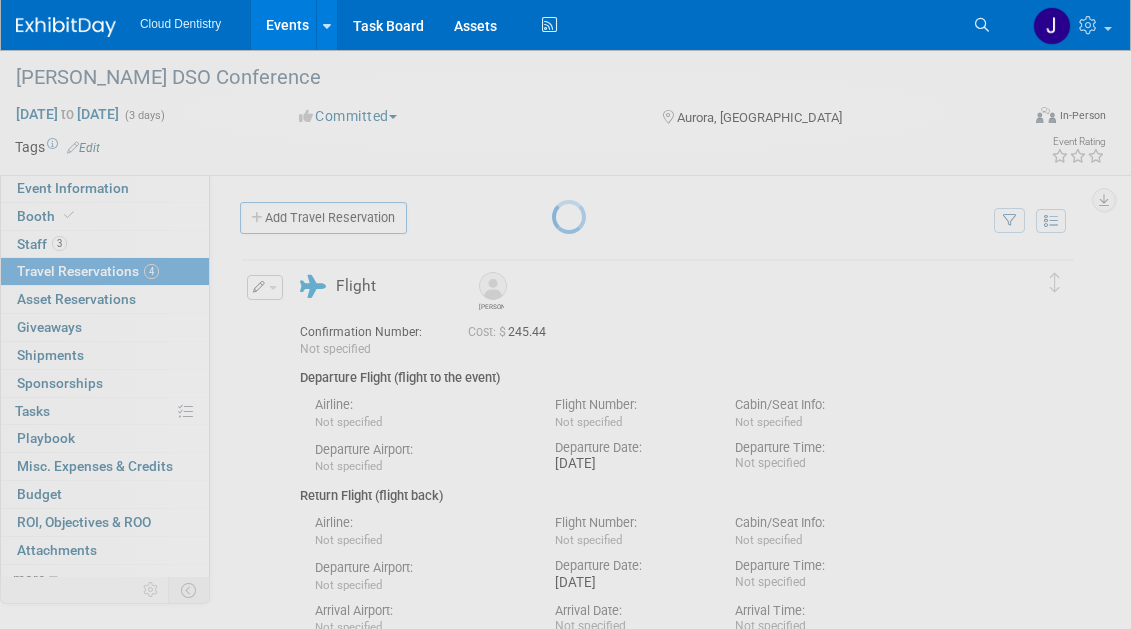 click at bounding box center [566, 314] 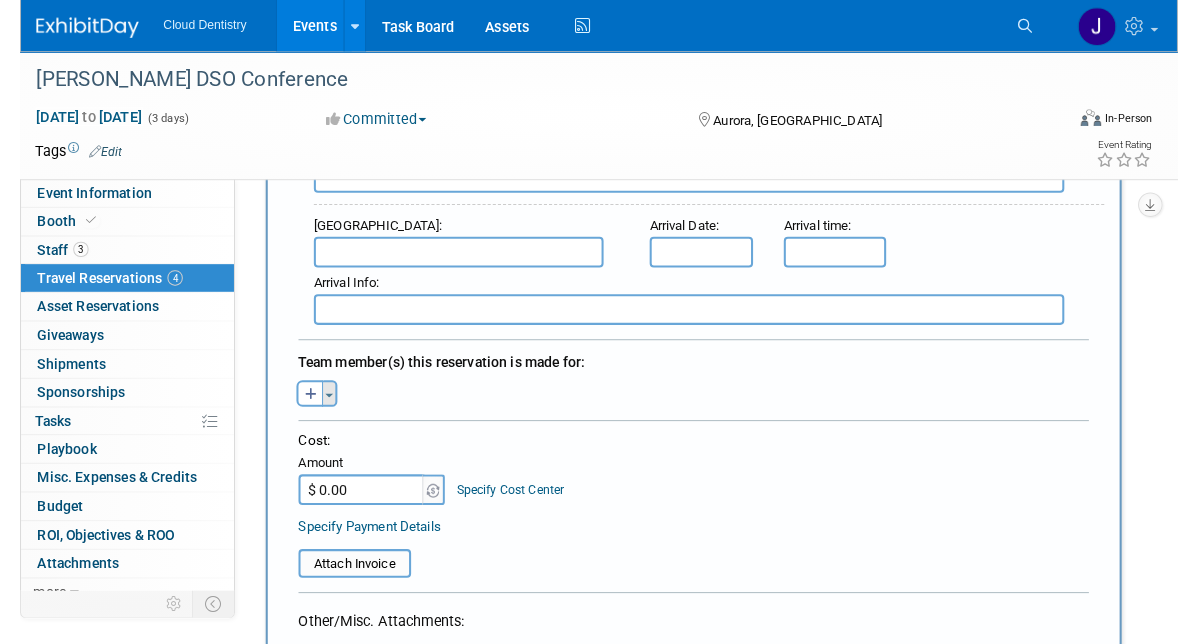 scroll, scrollTop: 811, scrollLeft: 0, axis: vertical 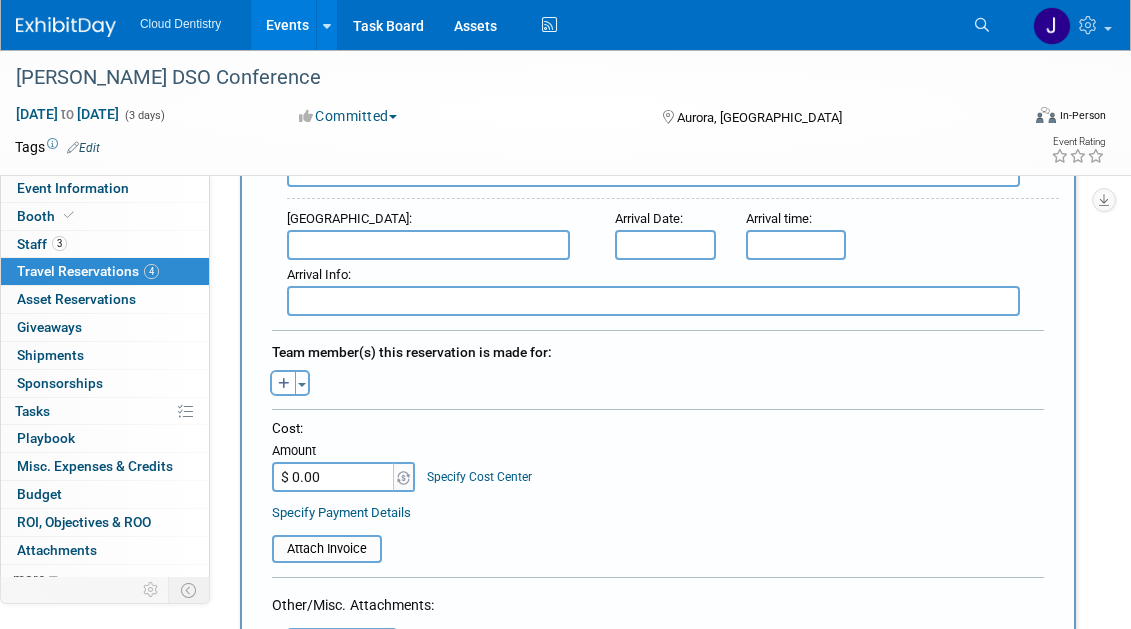 click on "Adriana
remove
Adriana
remove
Aggie
remove" at bounding box center (658, 380) 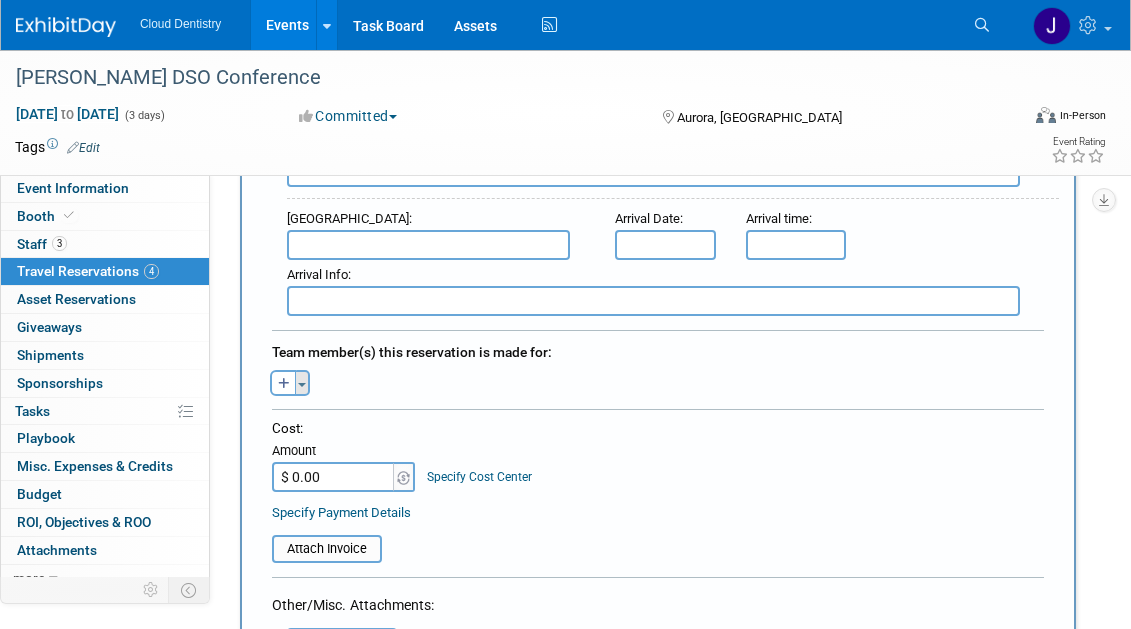 click on "Toggle Dropdown" at bounding box center [302, 383] 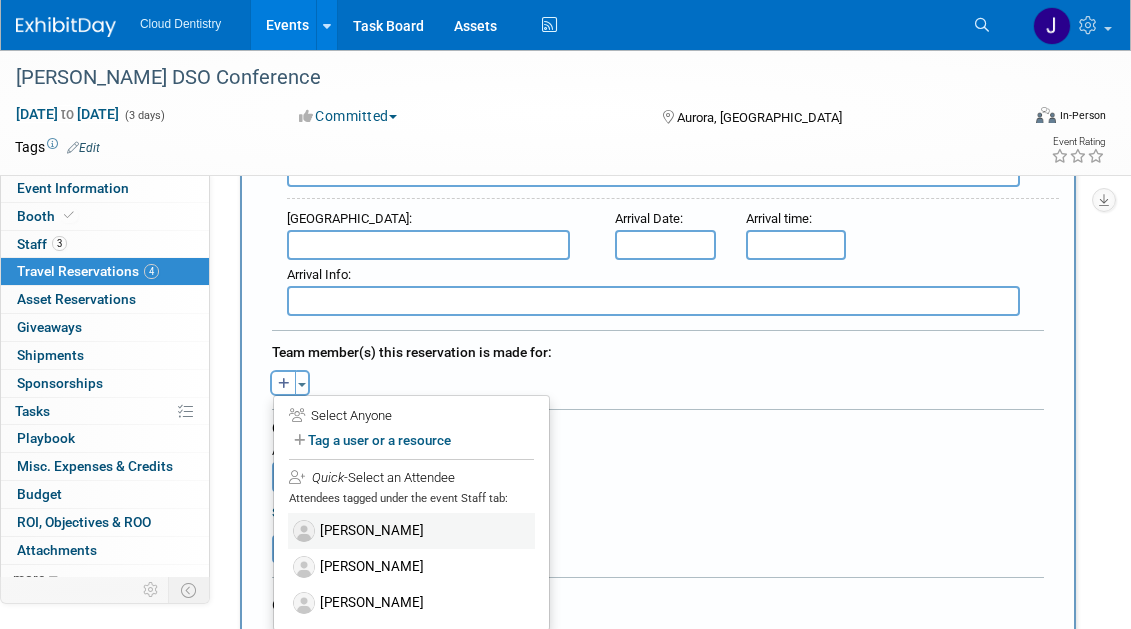 click on "[PERSON_NAME]" at bounding box center [411, 531] 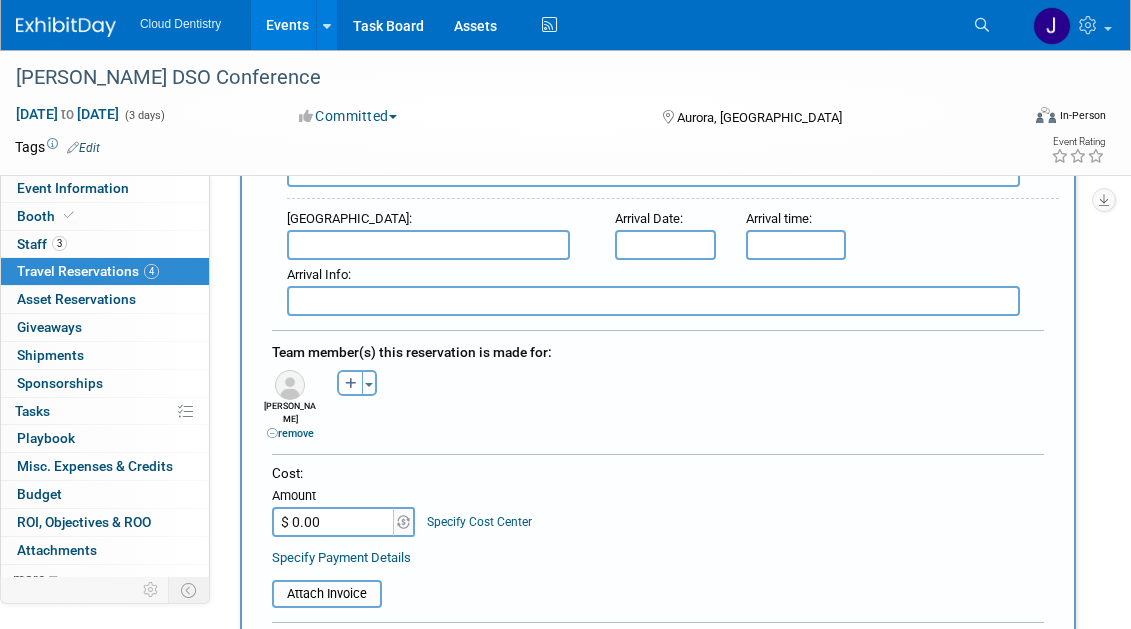 click on "$ 0.00" at bounding box center (334, 522) 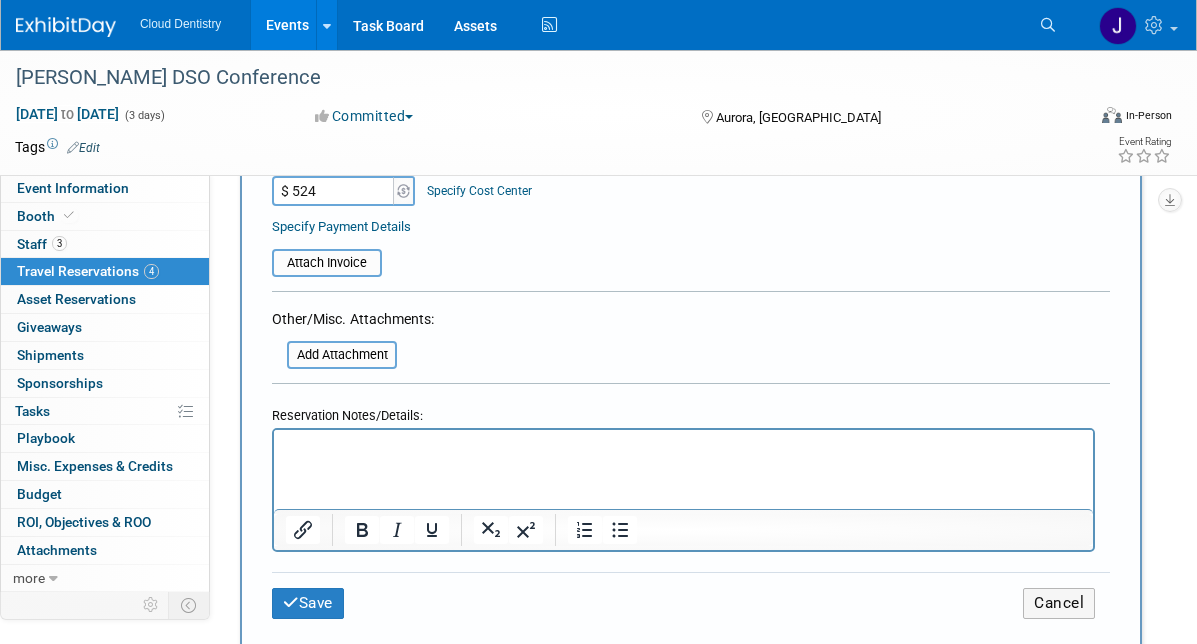scroll, scrollTop: 1352, scrollLeft: 0, axis: vertical 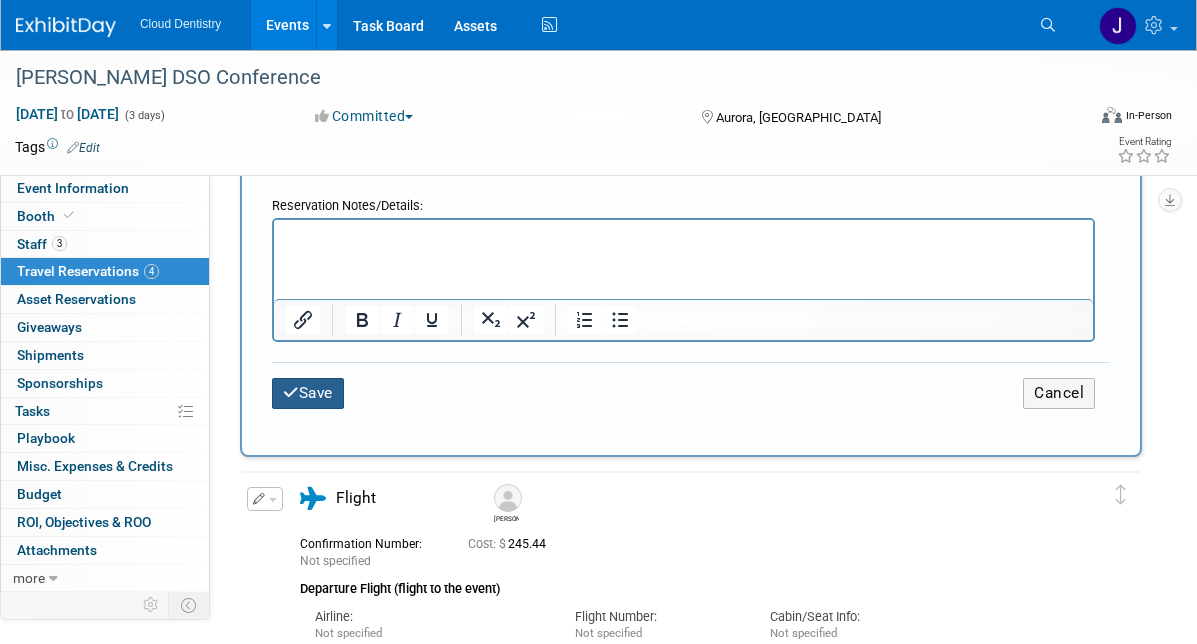 type on "$ 524.00" 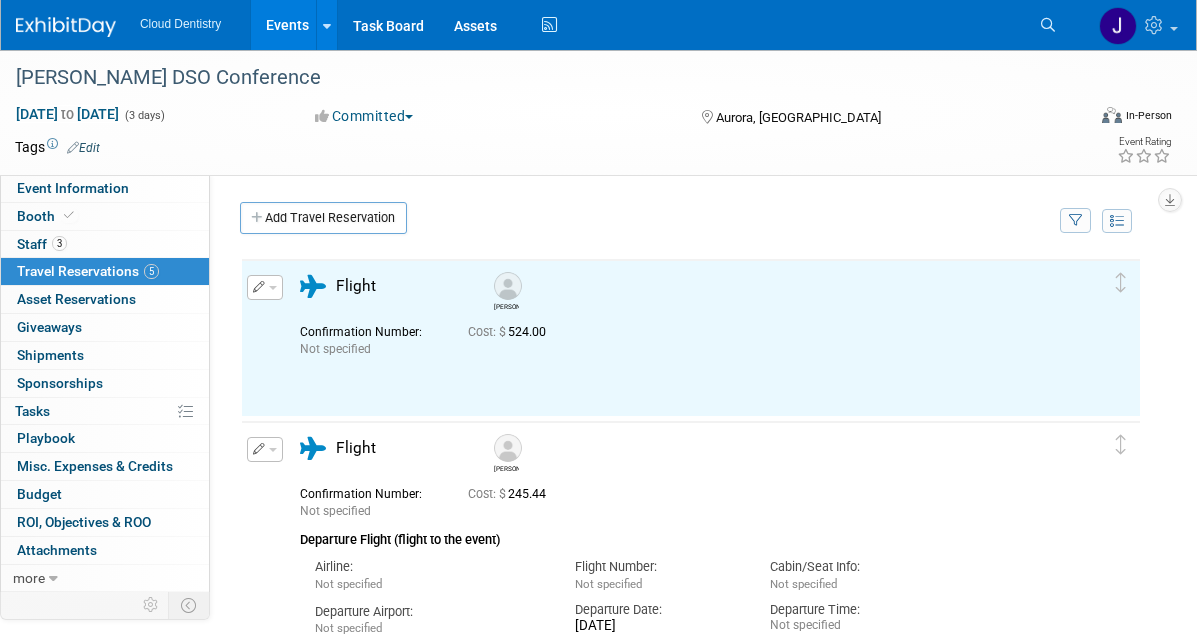 scroll, scrollTop: 0, scrollLeft: 0, axis: both 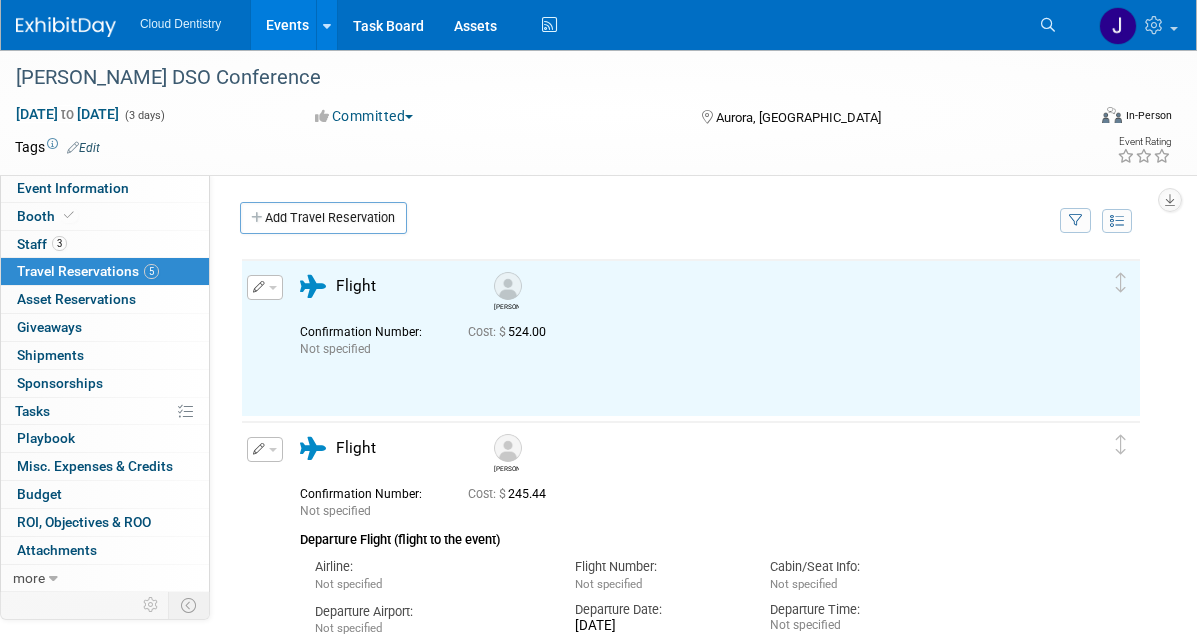 click on "Event Website:
Edit
Event Venue Name:
Gaylord Rockies Resort & Convention Center
Event Venue Address:
Aurora, CO
Exhibit Hall Dates/Times:
Edit
Save Changes
Cancel
Booth Set-up Dates/Times:
Edit
Save Changes
Cancel
Booth Dismantle Dates/Times:
Edit
Save Changes
Cancel
Exhibitor Prospectus:
Edit
Exhibit Hall Floor Plan:
Edit
Event Notes:
Edit
X
Booth Reservation & Invoice:
Edit
No Reservation Required
Booth Number:
Specify booth number
Booth Size:
Specify booth size
Booth Notes:
Edit
No booth.
X
Booth Services
Add Booth Service
Quick X" at bounding box center [683, 383] 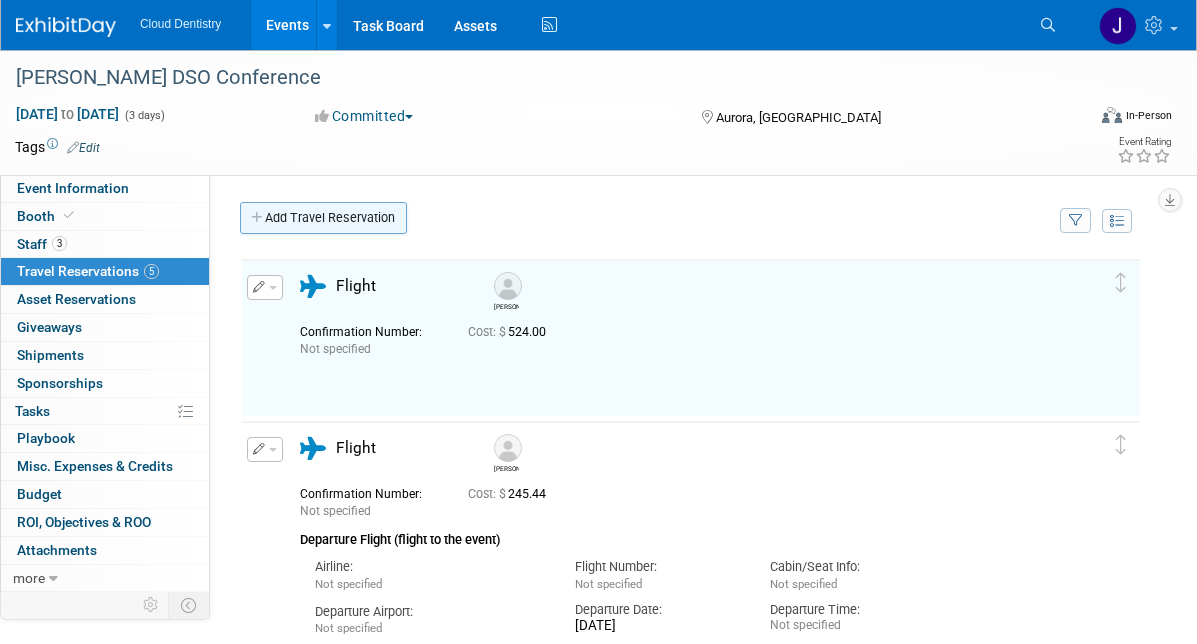 click on "Add Travel Reservation" at bounding box center (323, 218) 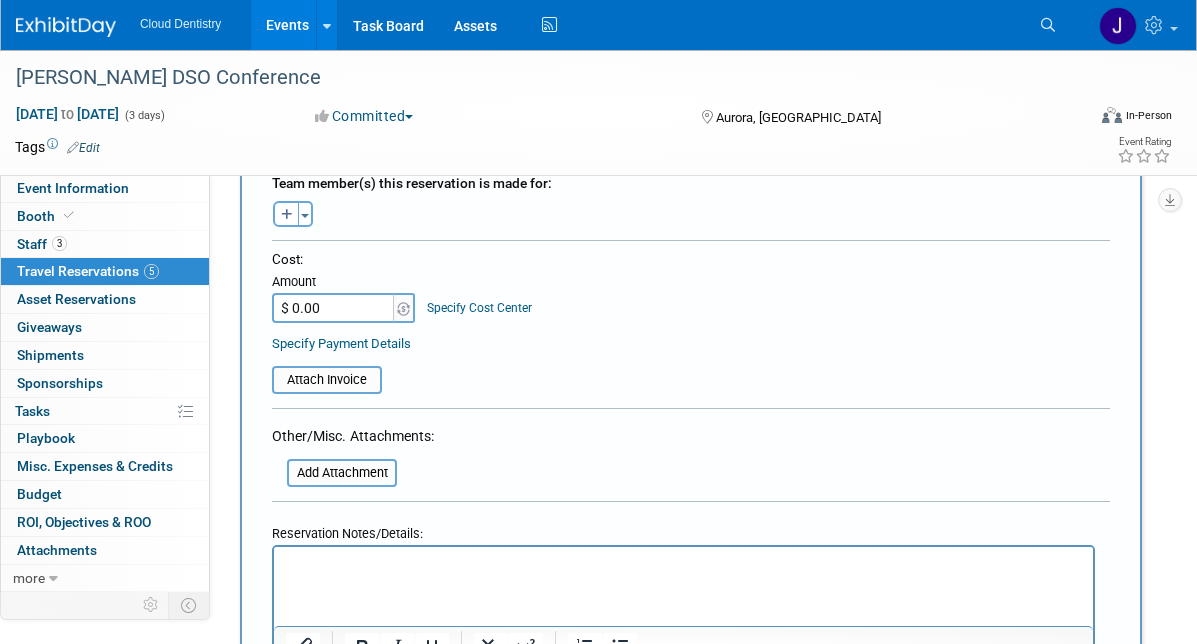 scroll, scrollTop: 878, scrollLeft: 0, axis: vertical 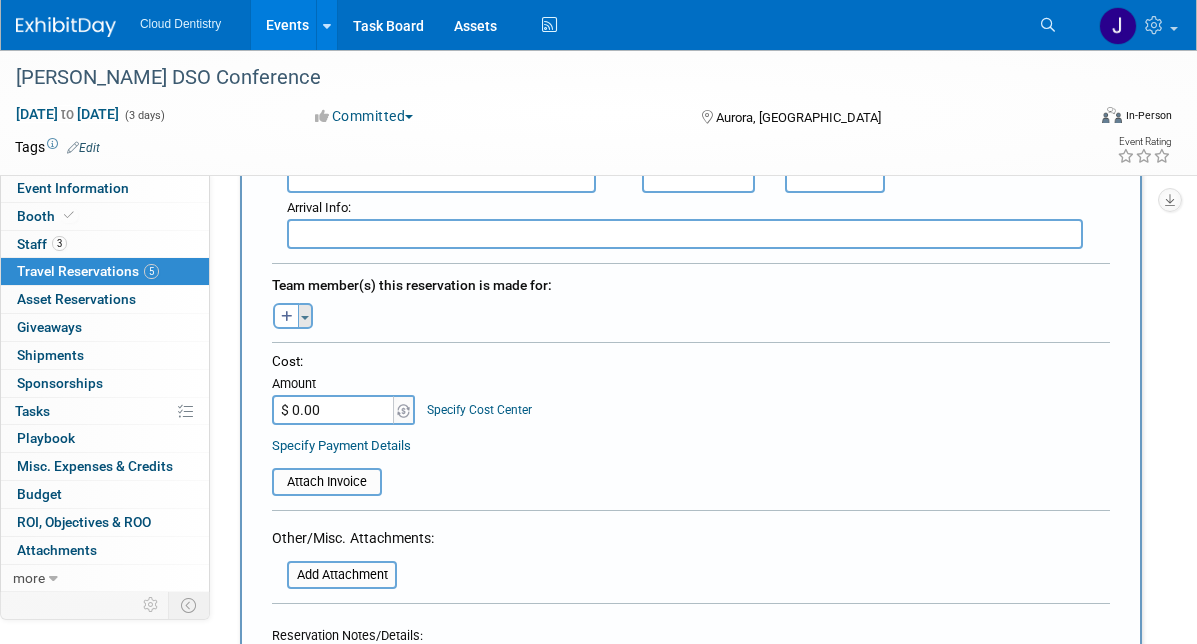 click at bounding box center [305, 318] 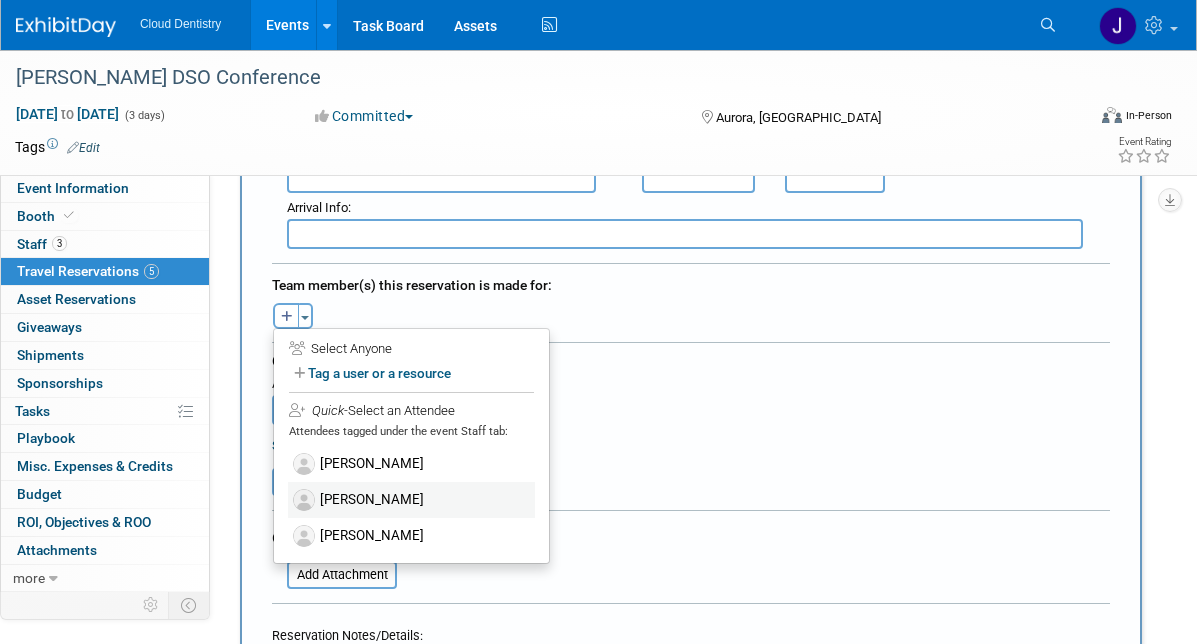click on "[PERSON_NAME]" at bounding box center (411, 500) 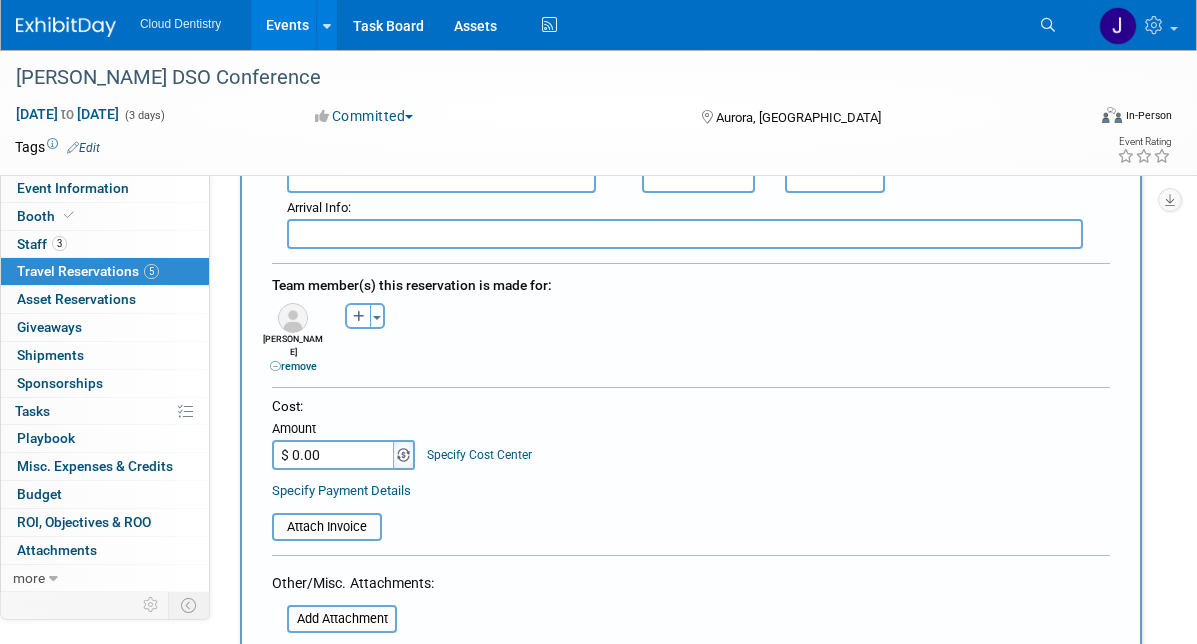 click at bounding box center (403, 455) 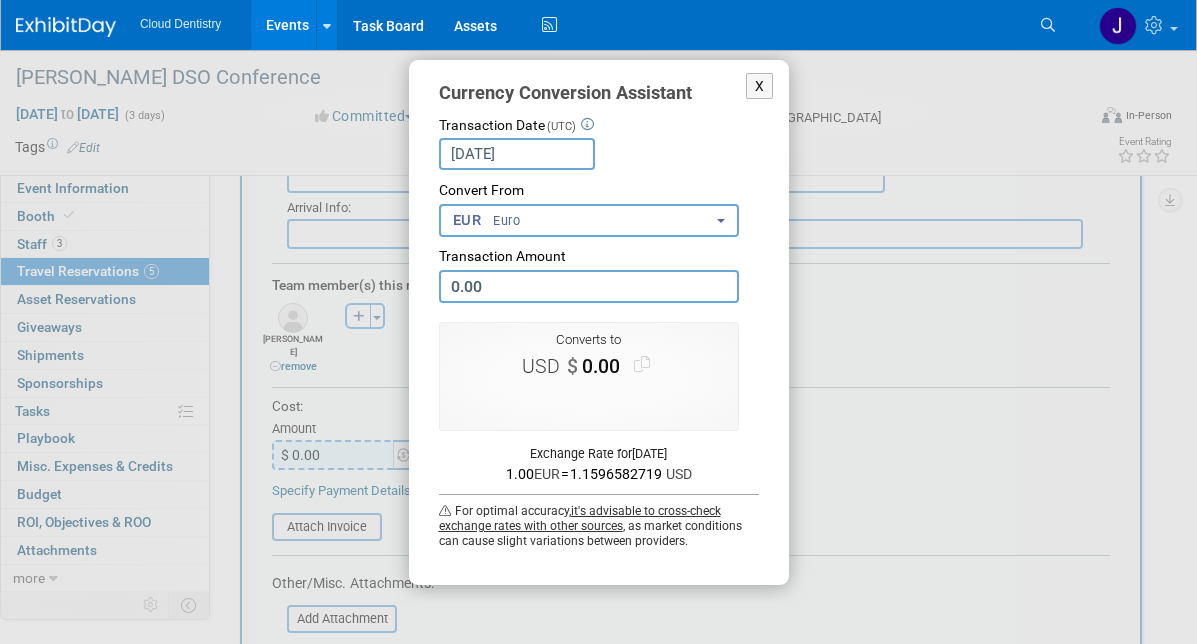 click on "X
Currency Conversion Assistant
Transaction Date  (UTC)
Jul 15, 2025
Loading Rates
Convert From
<span class='curr-dd-code'>SOS</span> <span class='curr-dd-name'>Somali Shilling</span>
<span class='curr-dd-code'>SRD</span> <span class='curr-dd-name'>Surinamese Dollar</span>
EUR   Euro   SOS" at bounding box center [599, 322] 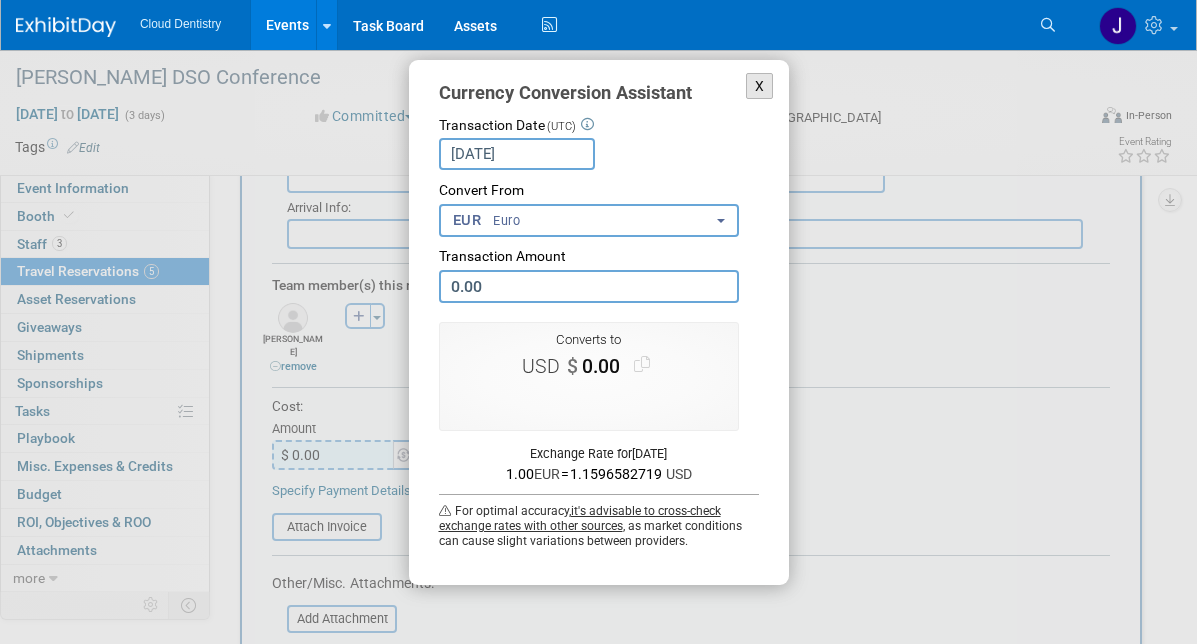 click on "X" at bounding box center [760, 86] 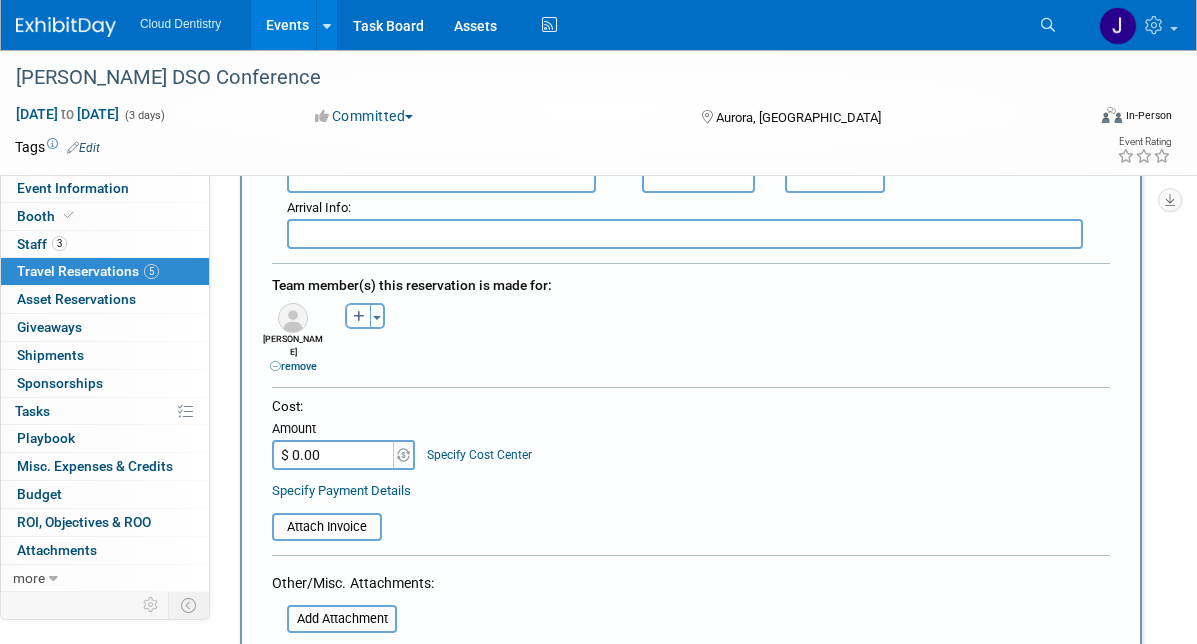 click on "$ 0.00" at bounding box center [334, 455] 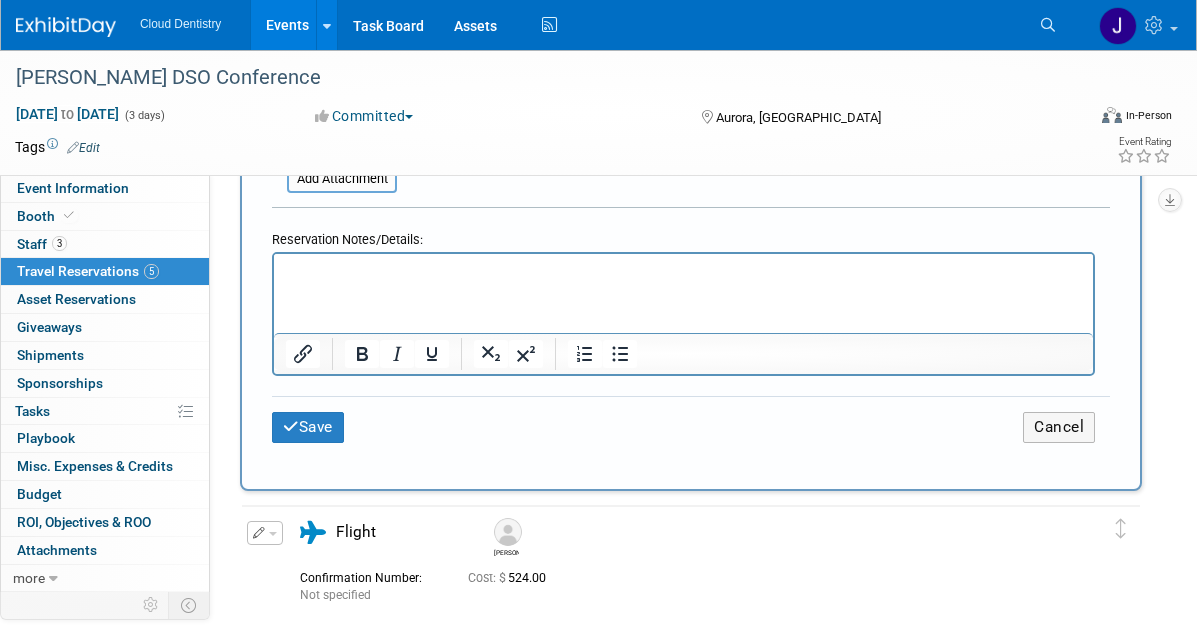 scroll, scrollTop: 1339, scrollLeft: 0, axis: vertical 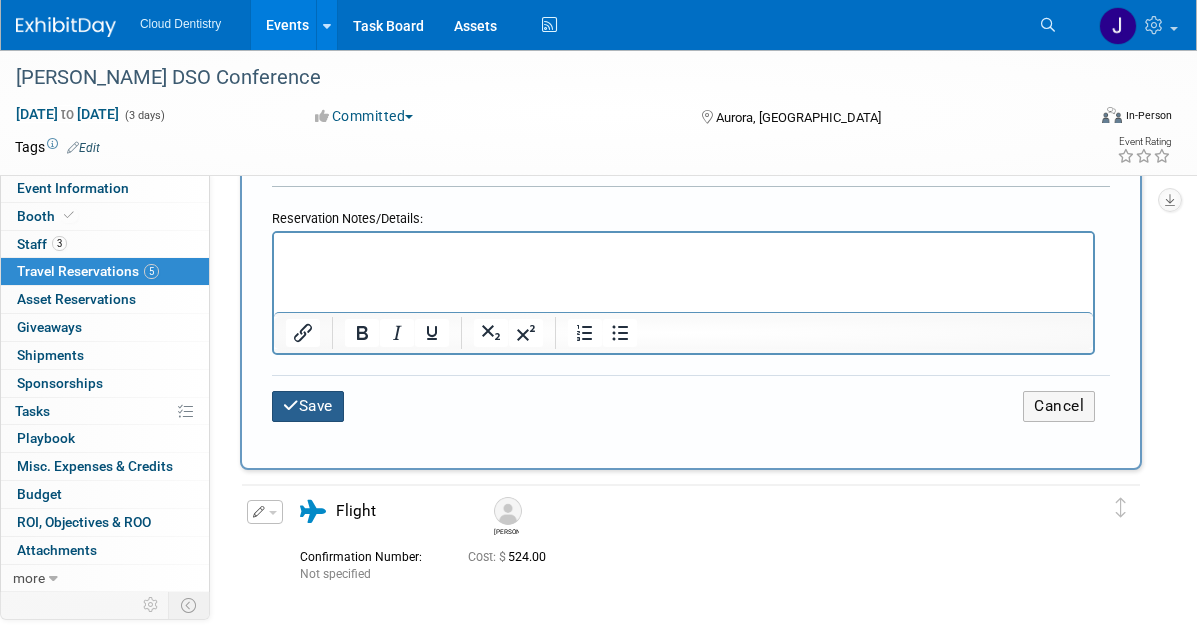 type on "$ 396.00" 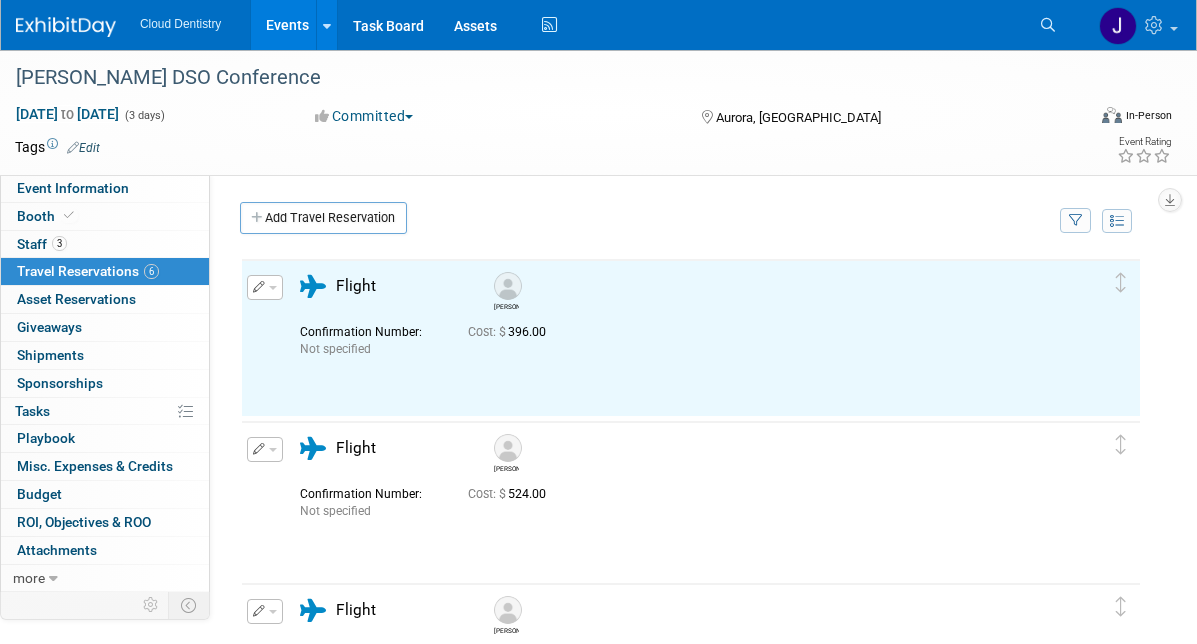 scroll, scrollTop: 0, scrollLeft: 0, axis: both 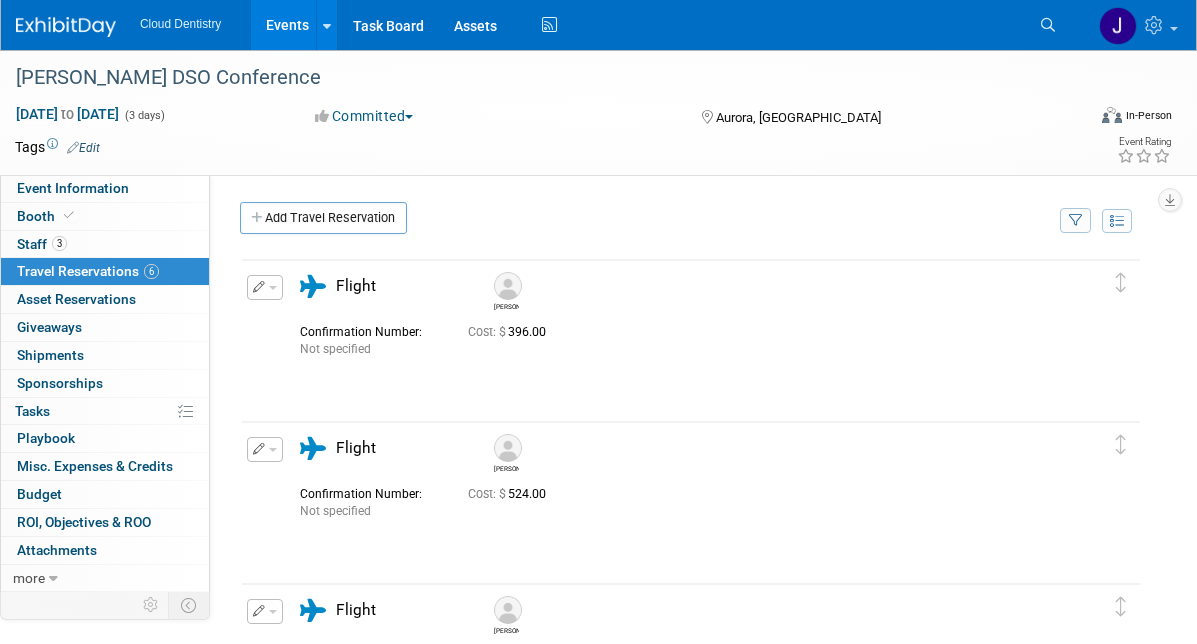 click on "Event Website:
Edit
Event Venue Name:
Gaylord Rockies Resort & Convention Center
Event Venue Address:
Aurora, CO
Exhibit Hall Dates/Times:
Edit
Save Changes
Cancel
Booth Set-up Dates/Times:
Edit
Save Changes
Cancel
Booth Dismantle Dates/Times:
Edit
Save Changes
Cancel
Exhibitor Prospectus:
Edit
Exhibit Hall Floor Plan:
Edit
Event Notes:
Edit
X
Booth Reservation & Invoice:
Edit
No Reservation Required
Booth Number:
Specify booth number
Booth Size:
Specify booth size
Booth Notes:
Edit
No booth.
X
Booth Services
Add Booth Service
Quick X" at bounding box center [683, 383] 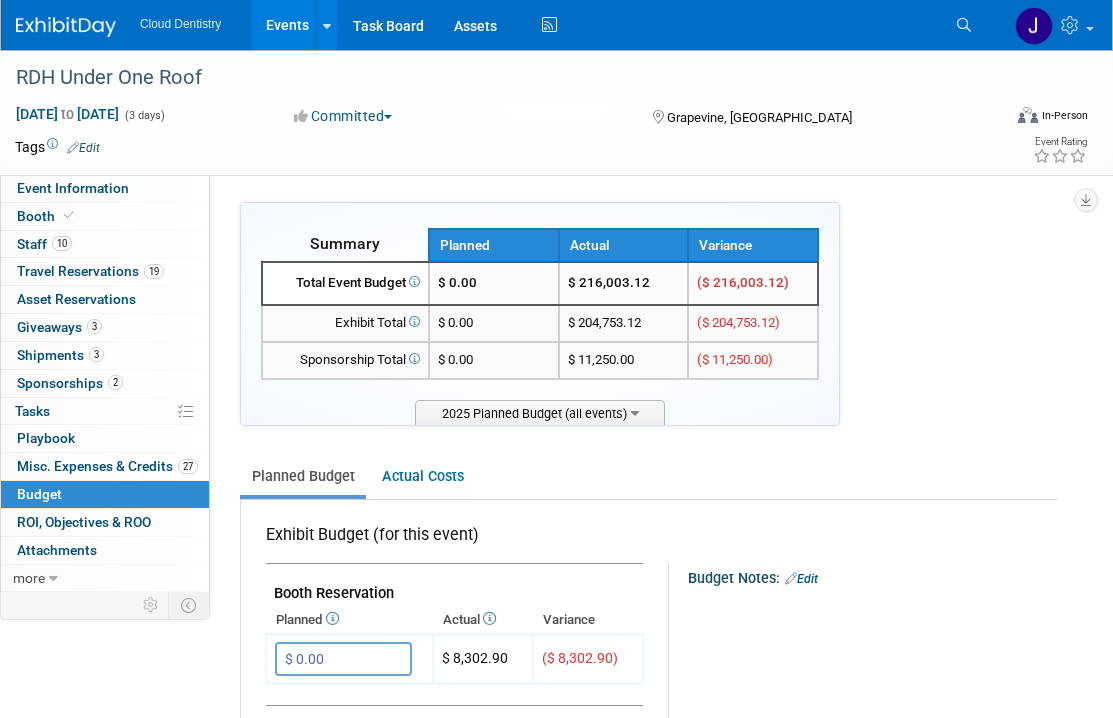 scroll, scrollTop: 700, scrollLeft: 0, axis: vertical 